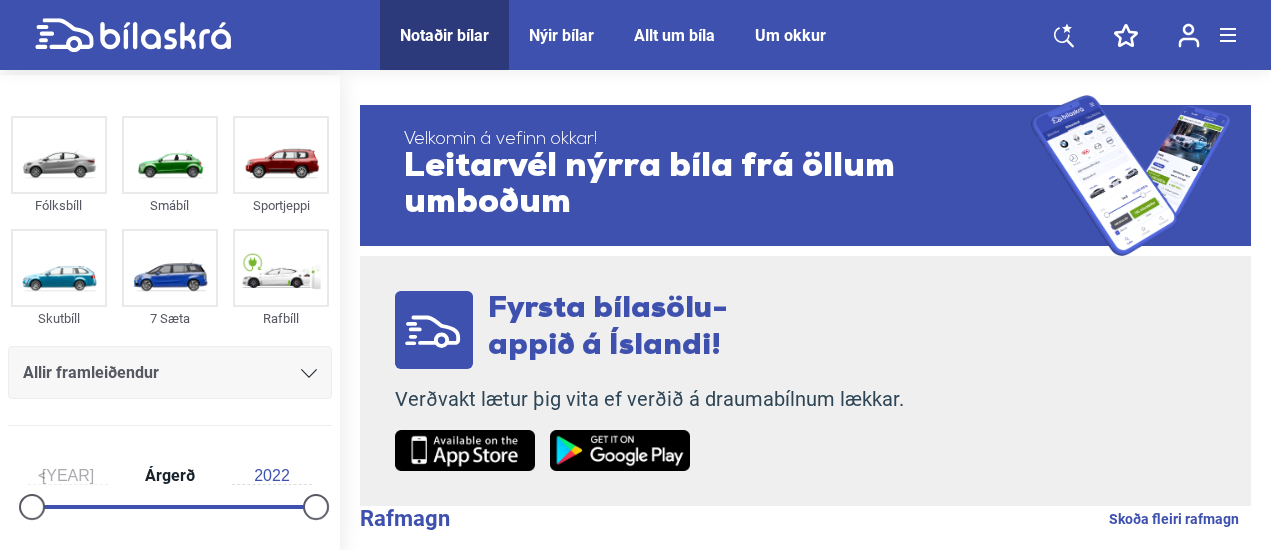scroll, scrollTop: 0, scrollLeft: 0, axis: both 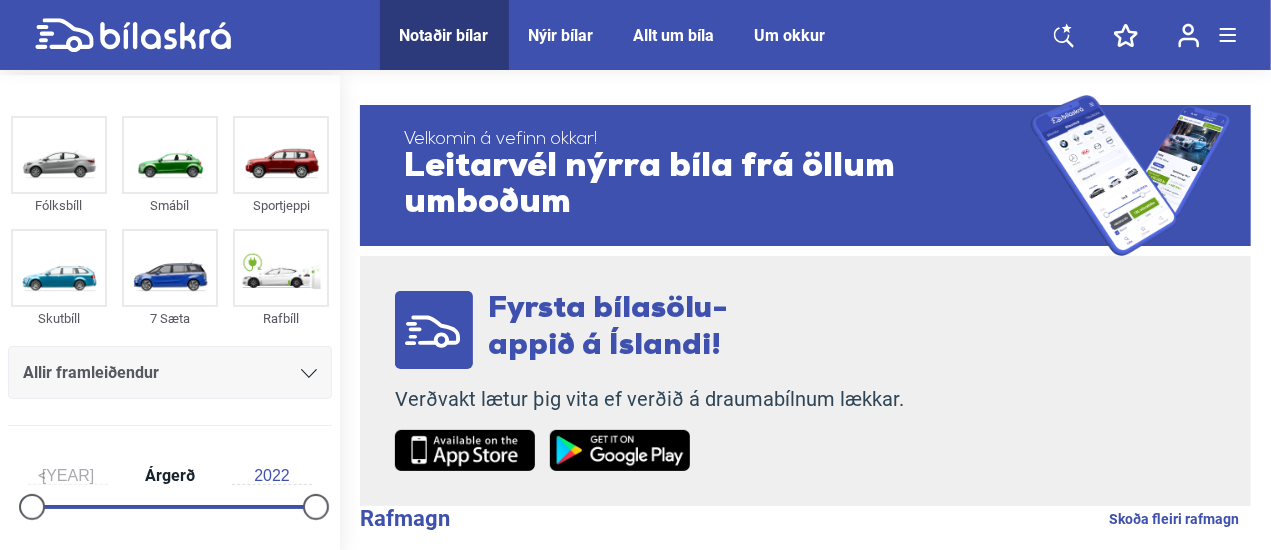 click on "Allir framleiðendur" at bounding box center (170, 373) 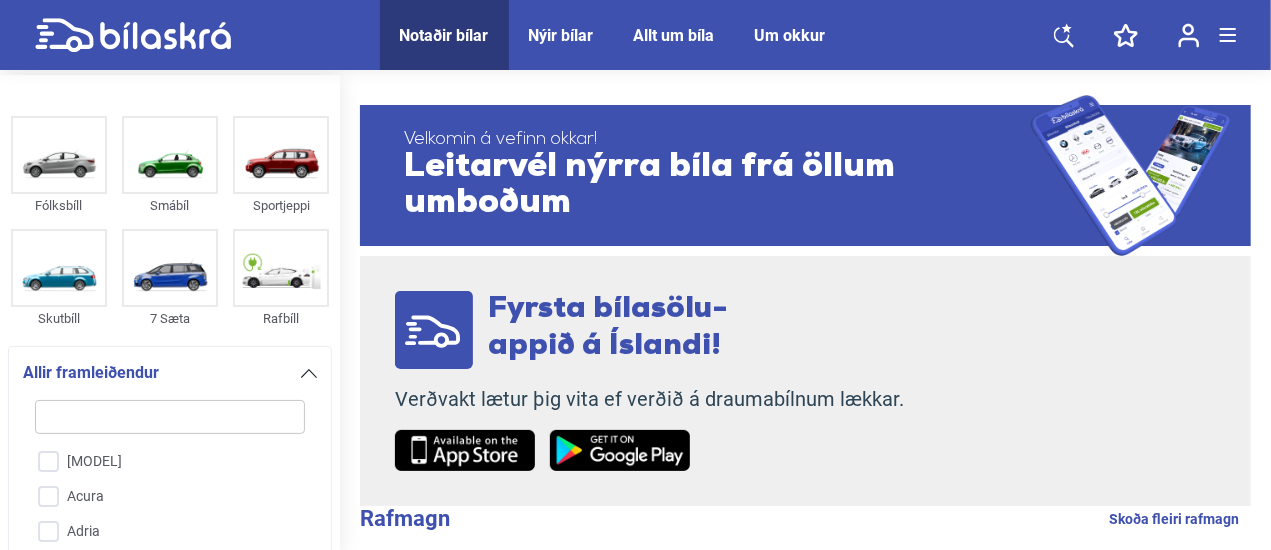 scroll, scrollTop: 272, scrollLeft: 0, axis: vertical 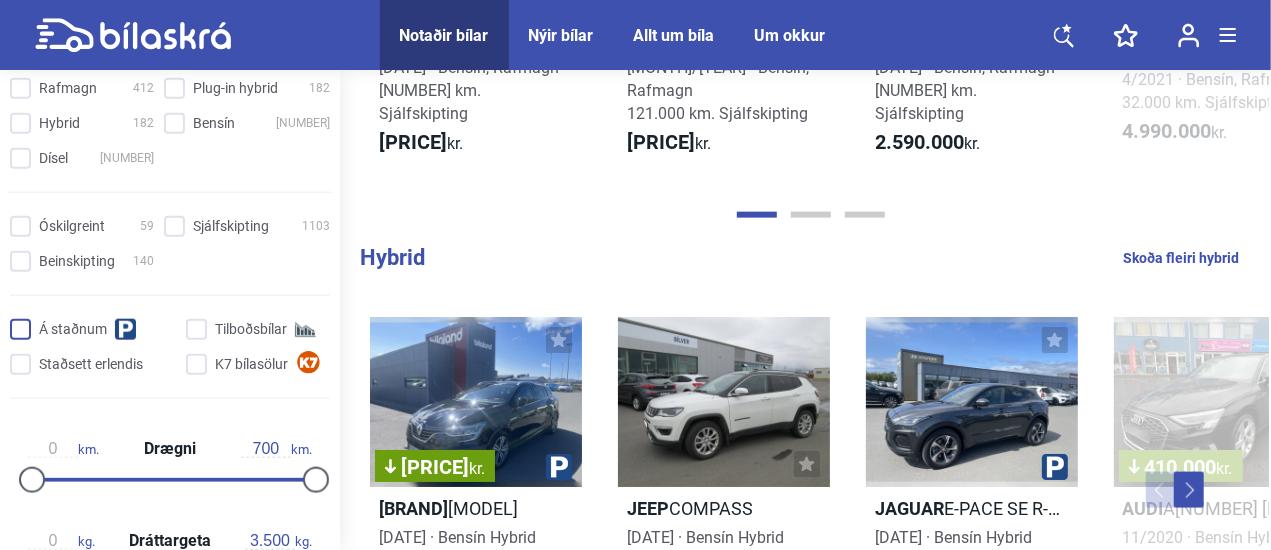 click on "Á staðnum" at bounding box center [96, 330] 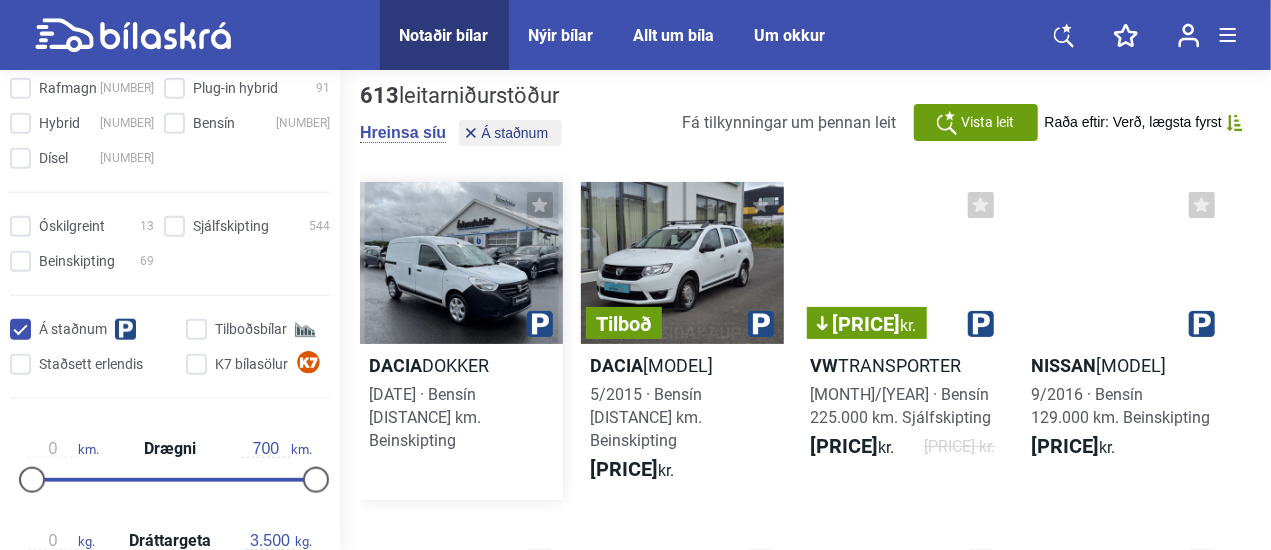 scroll, scrollTop: 0, scrollLeft: 0, axis: both 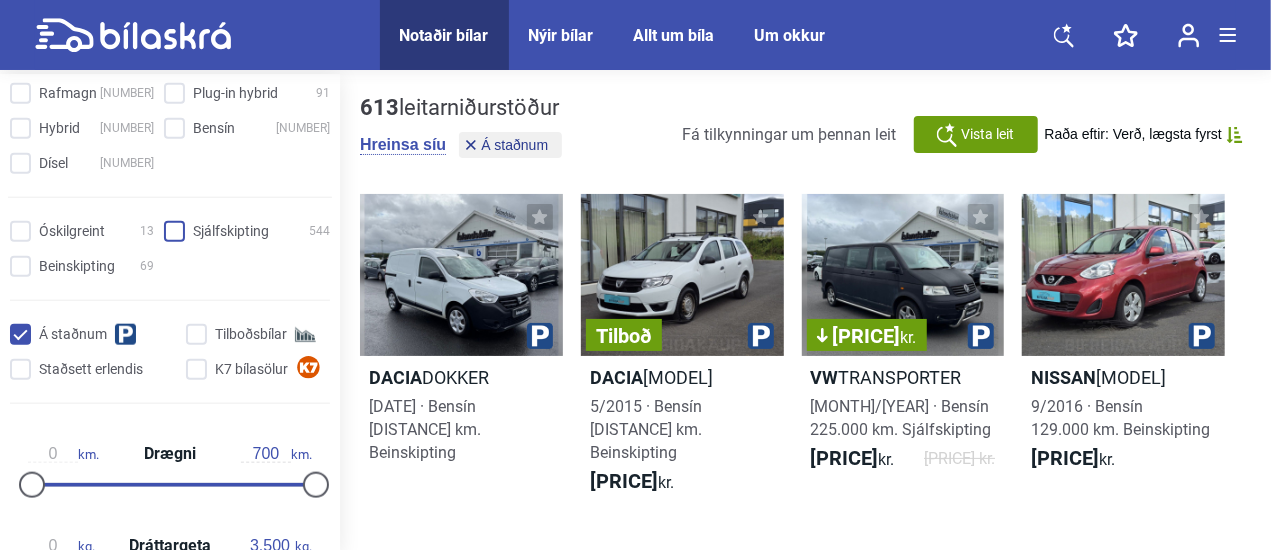 click on "Sjálfskipting 544" at bounding box center [250, 232] 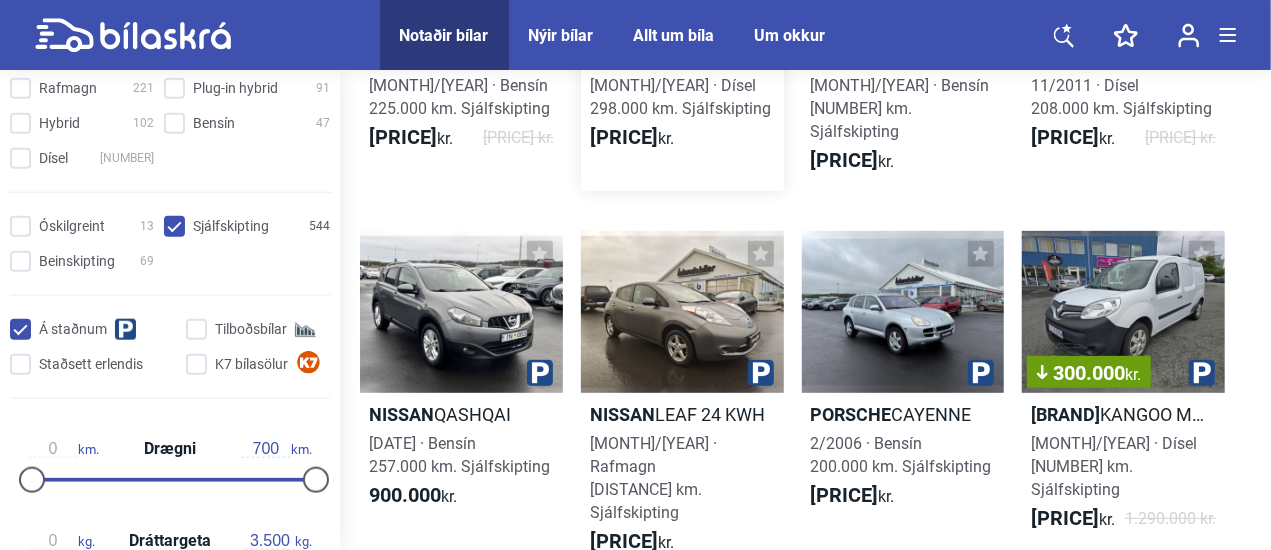 scroll, scrollTop: 400, scrollLeft: 0, axis: vertical 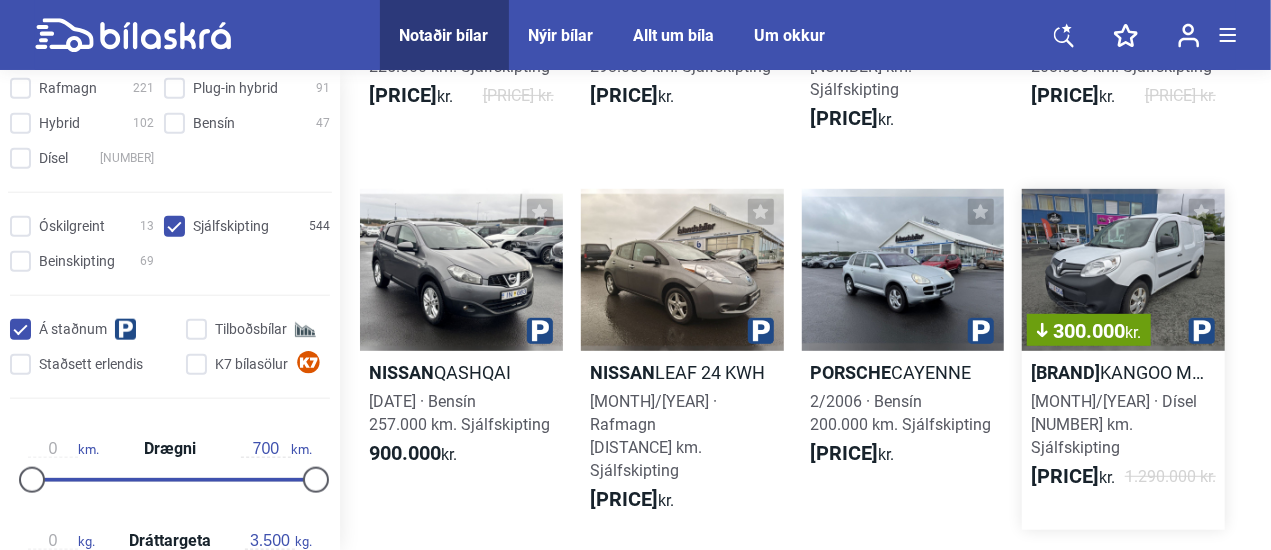 click on "[PRICE]
kr." at bounding box center [1123, 270] 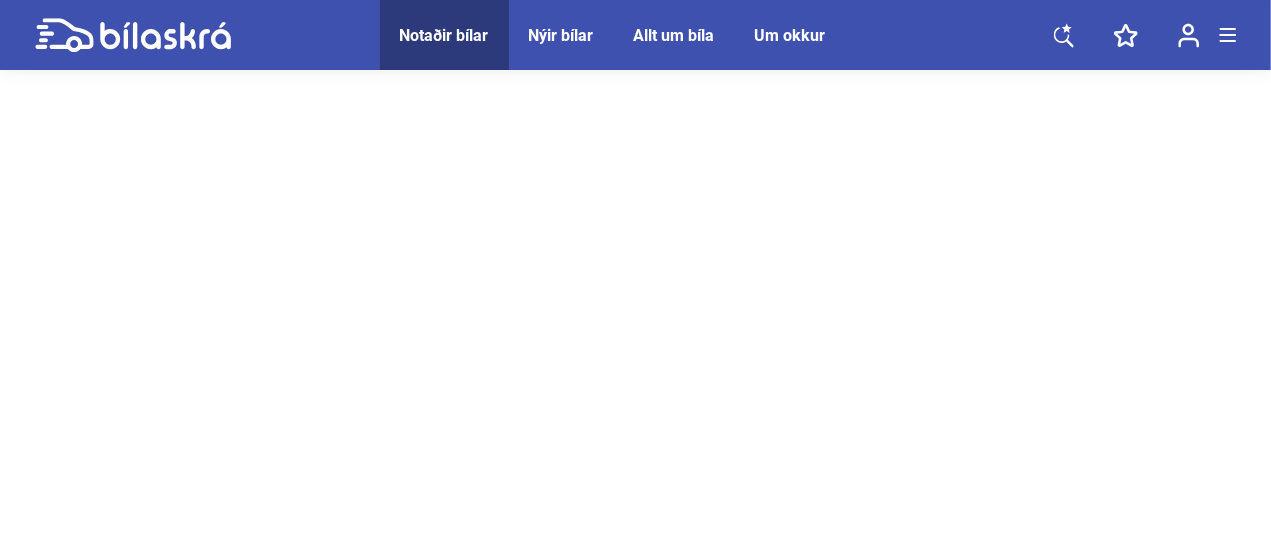 scroll, scrollTop: 0, scrollLeft: 0, axis: both 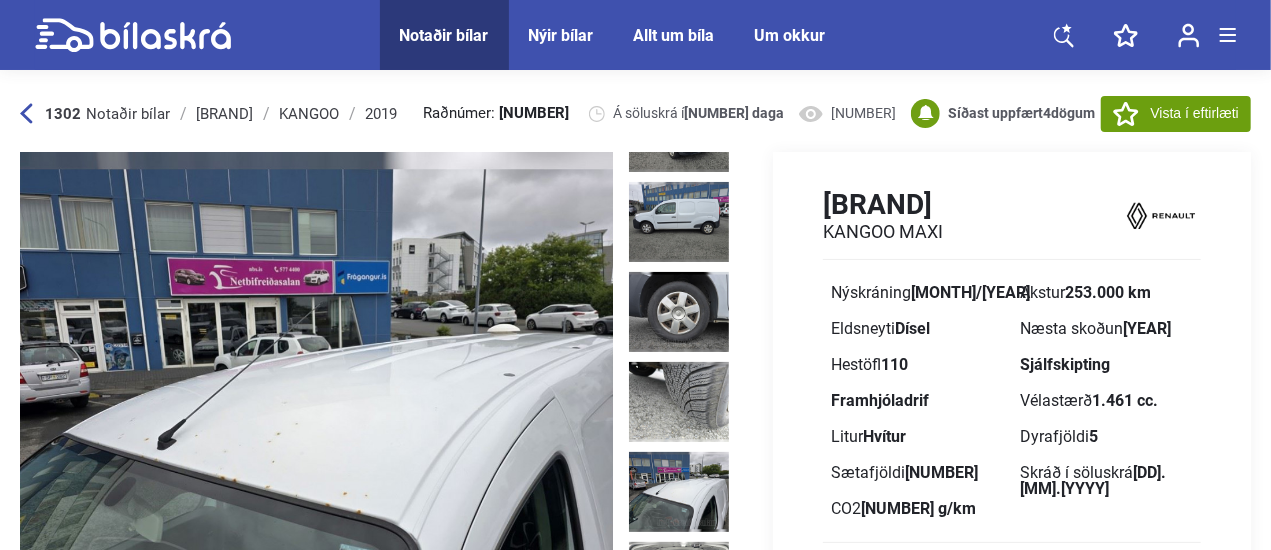 click at bounding box center (679, 492) 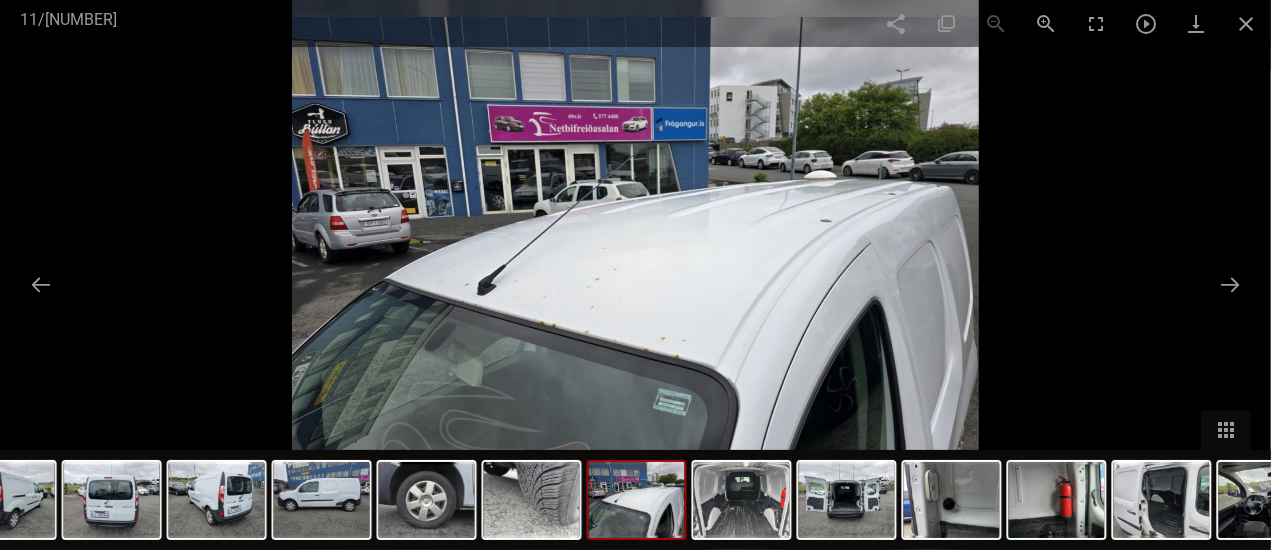 scroll, scrollTop: 400, scrollLeft: 0, axis: vertical 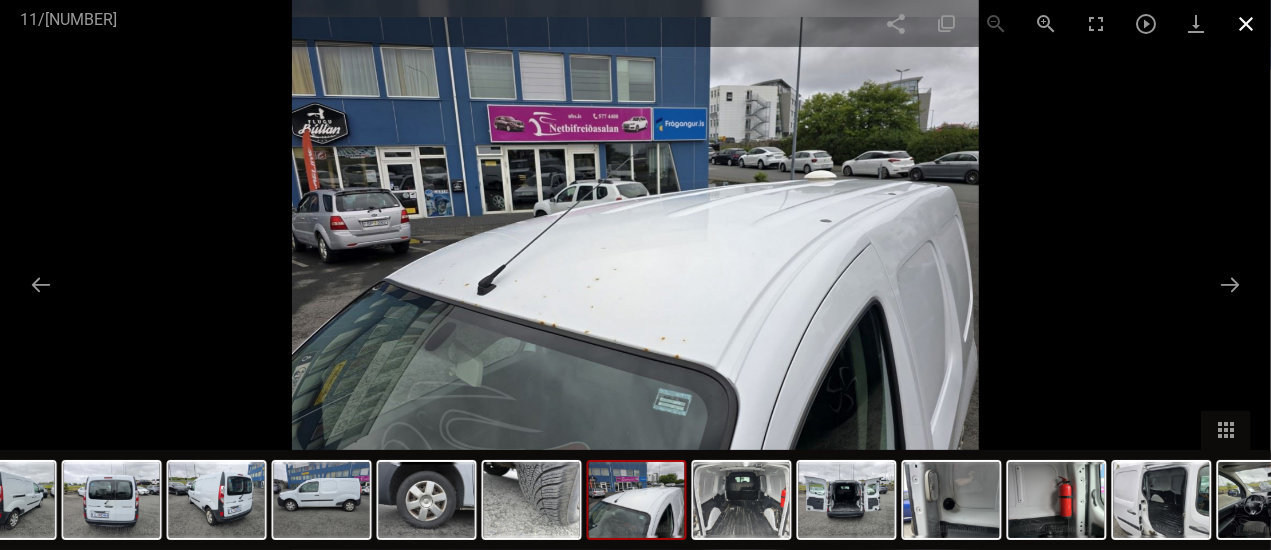 click at bounding box center [1246, 23] 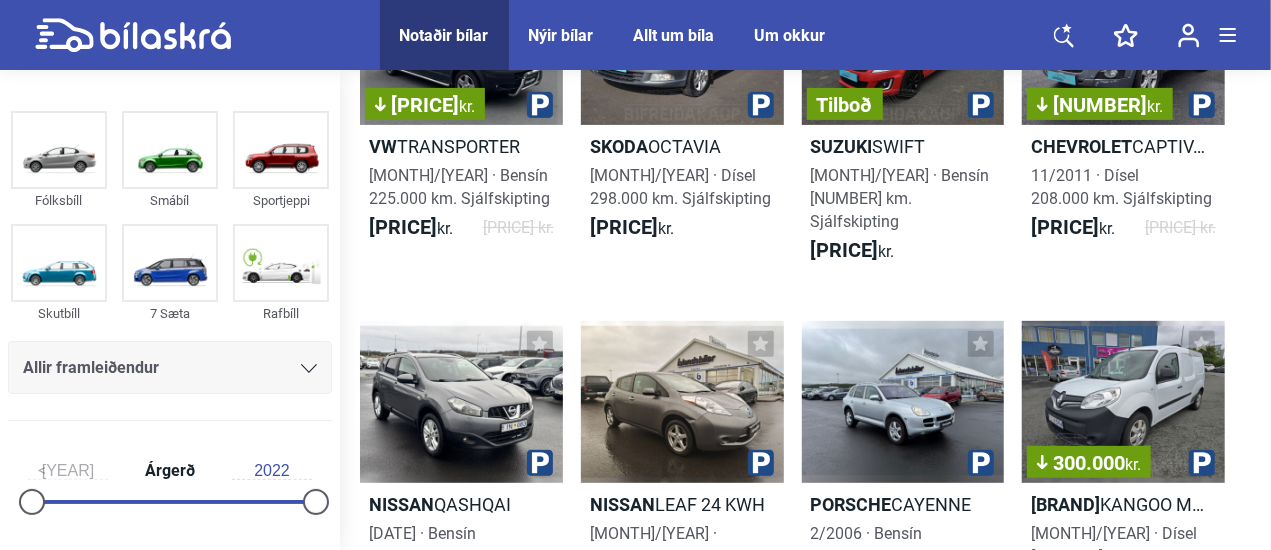 scroll, scrollTop: 400, scrollLeft: 0, axis: vertical 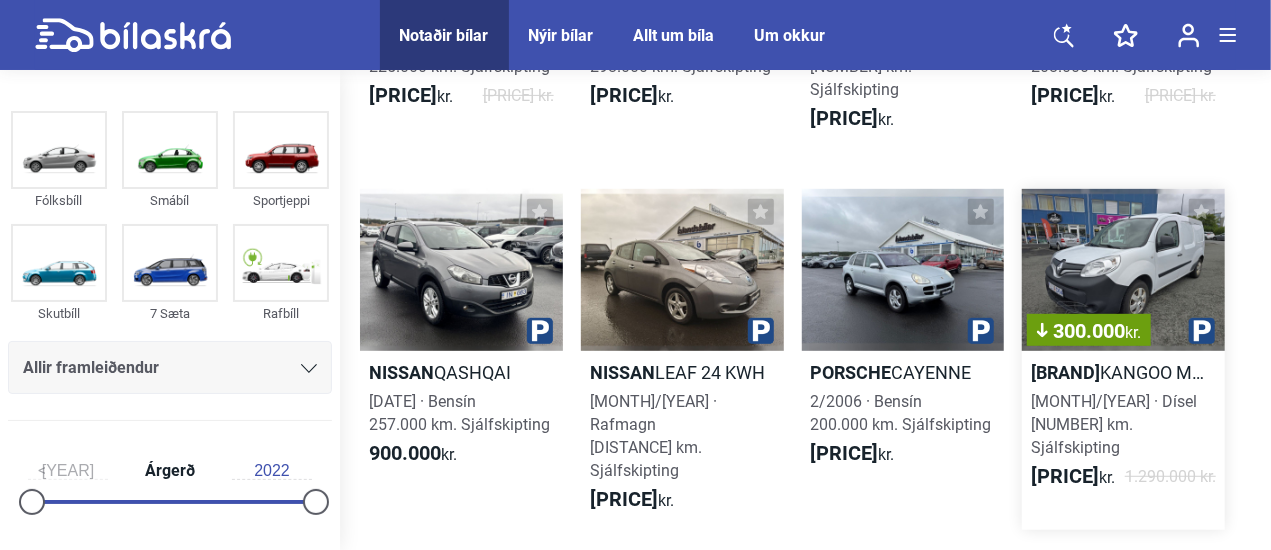 click on "[PRICE]
kr." at bounding box center (1123, 270) 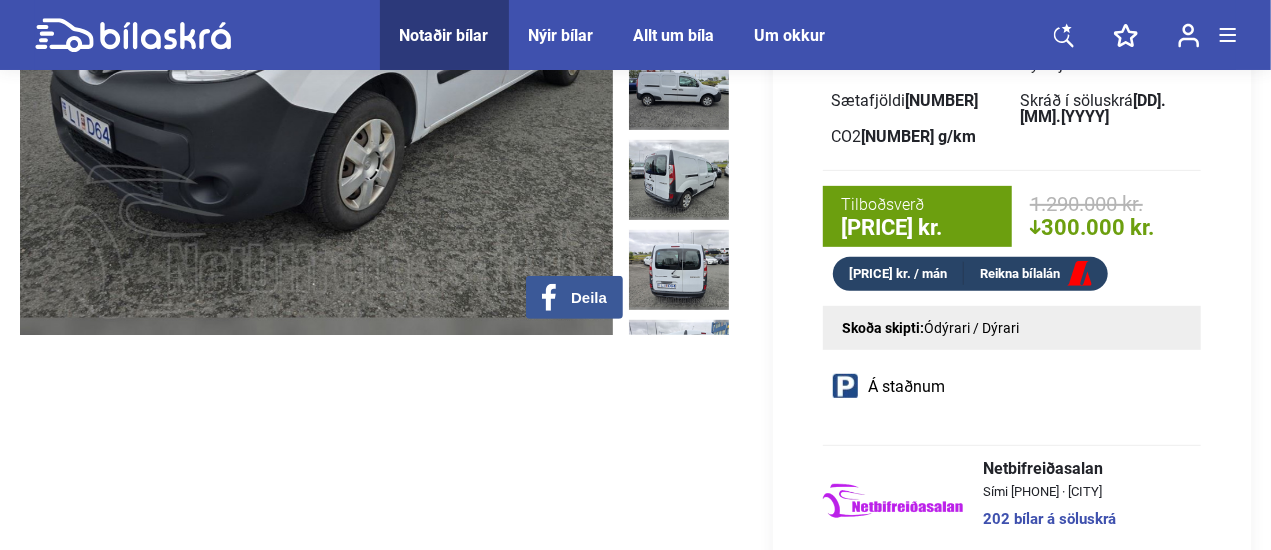 scroll, scrollTop: 500, scrollLeft: 0, axis: vertical 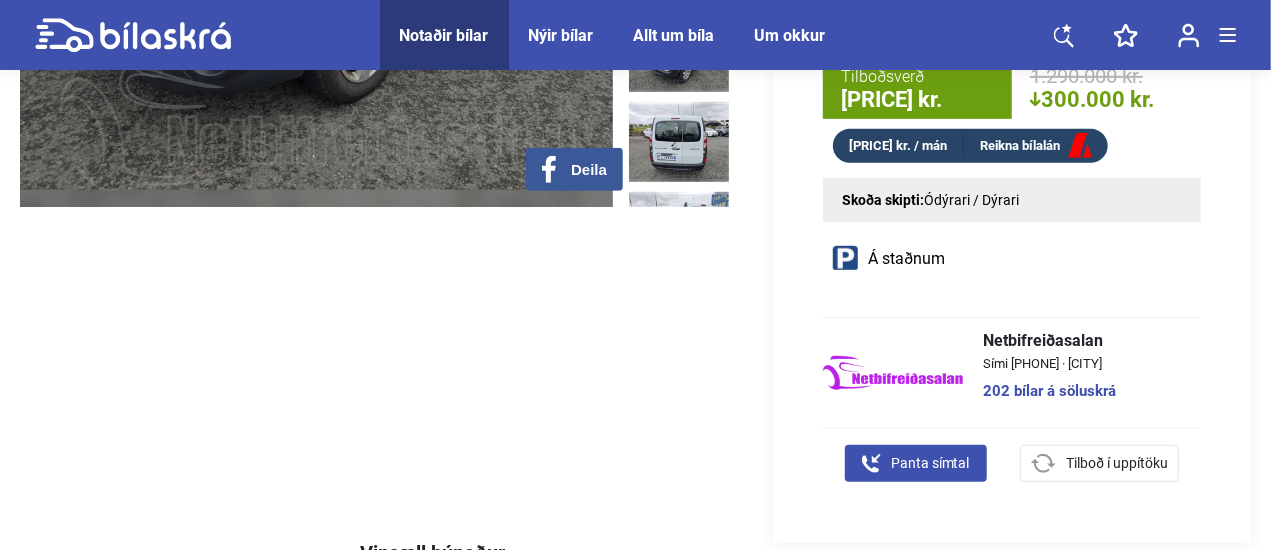 click on "202 bílar á söluskrá" at bounding box center (1049, 391) 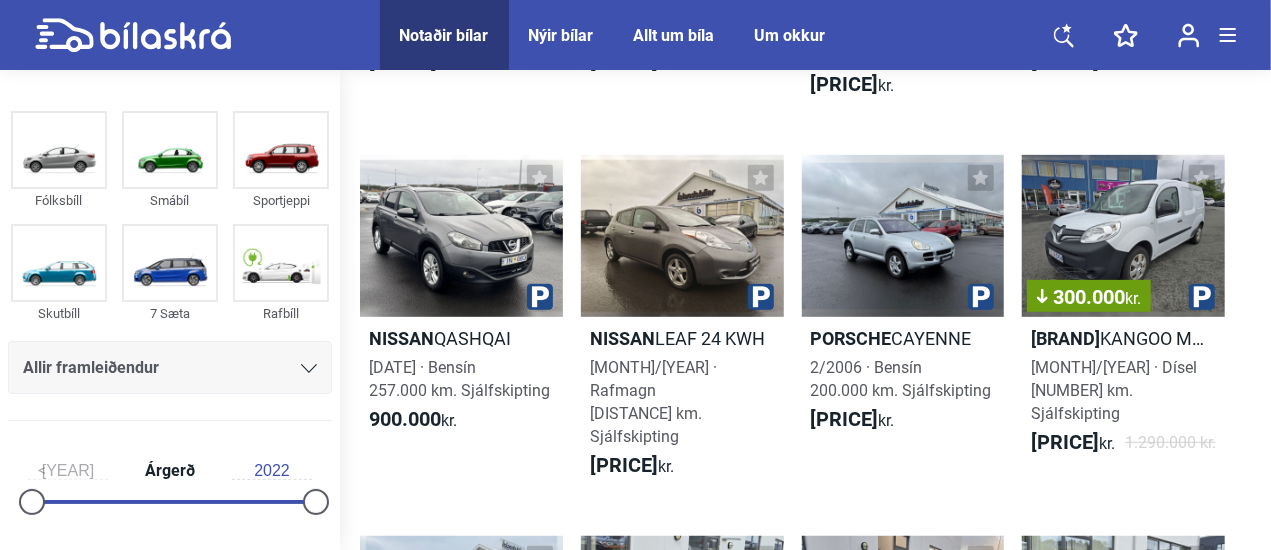 scroll, scrollTop: 400, scrollLeft: 0, axis: vertical 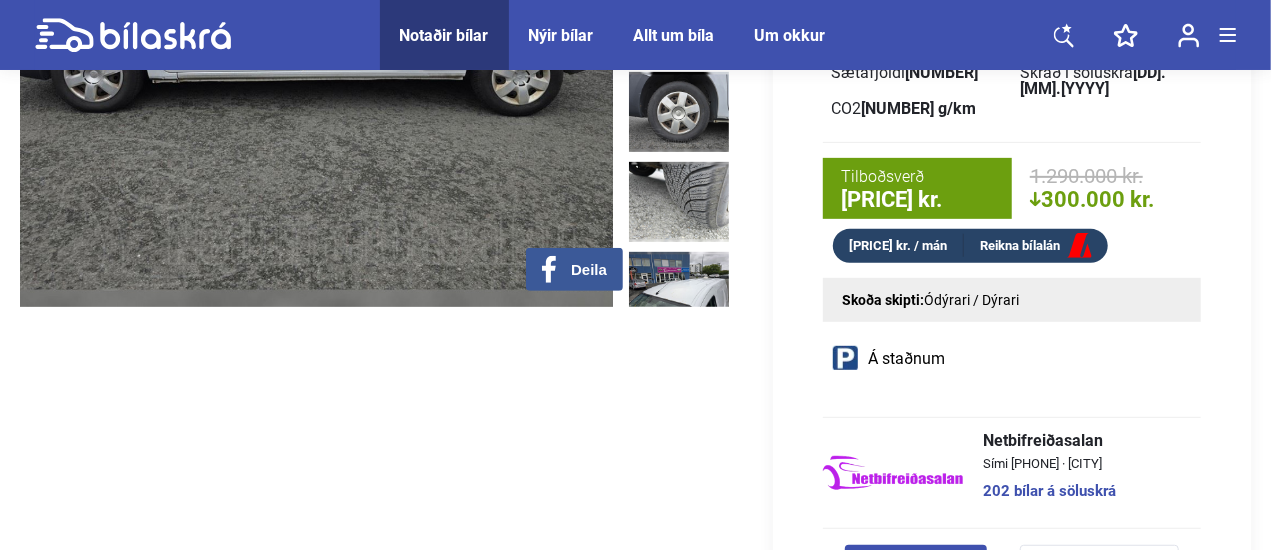 drag, startPoint x: 1104, startPoint y: 437, endPoint x: 978, endPoint y: 443, distance: 126.14278 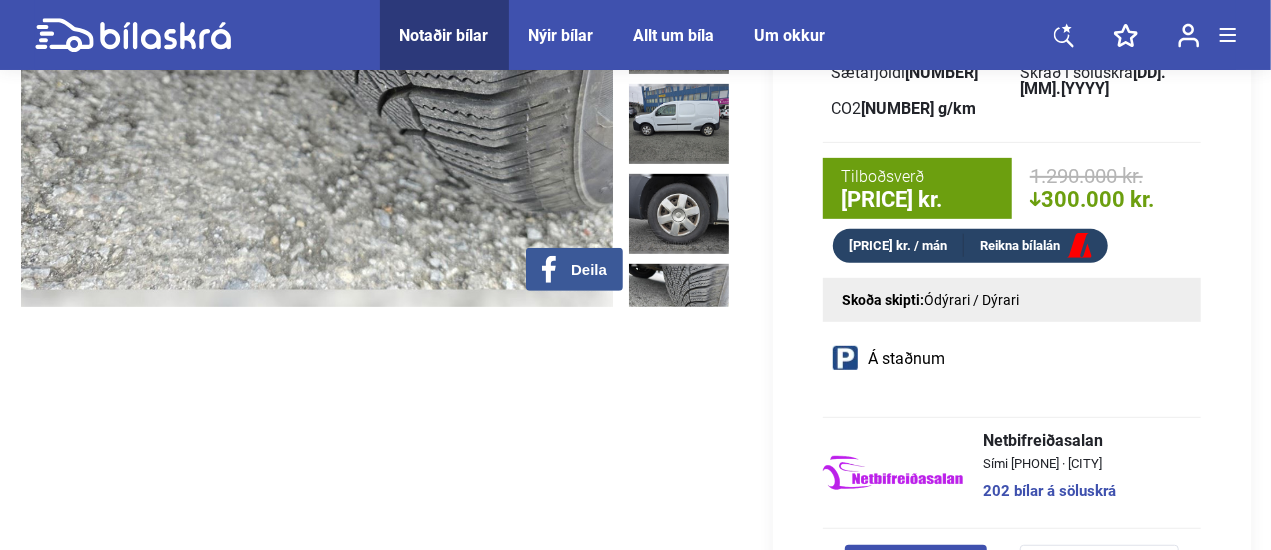 scroll, scrollTop: 200, scrollLeft: 0, axis: vertical 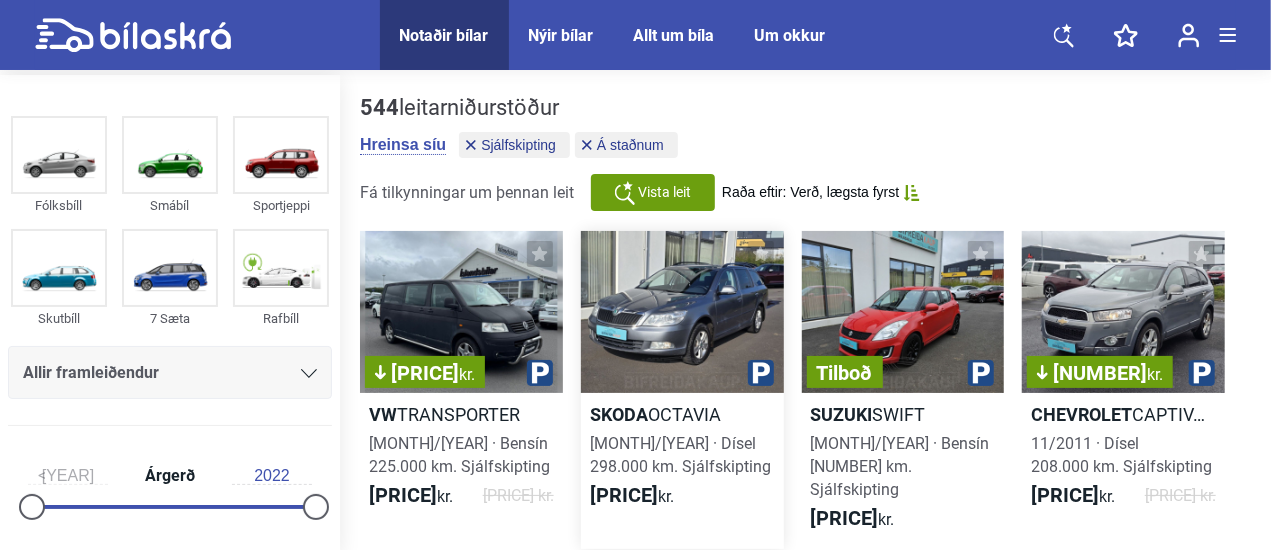 click on "[BRAND]
[MODEL]" at bounding box center [682, 414] 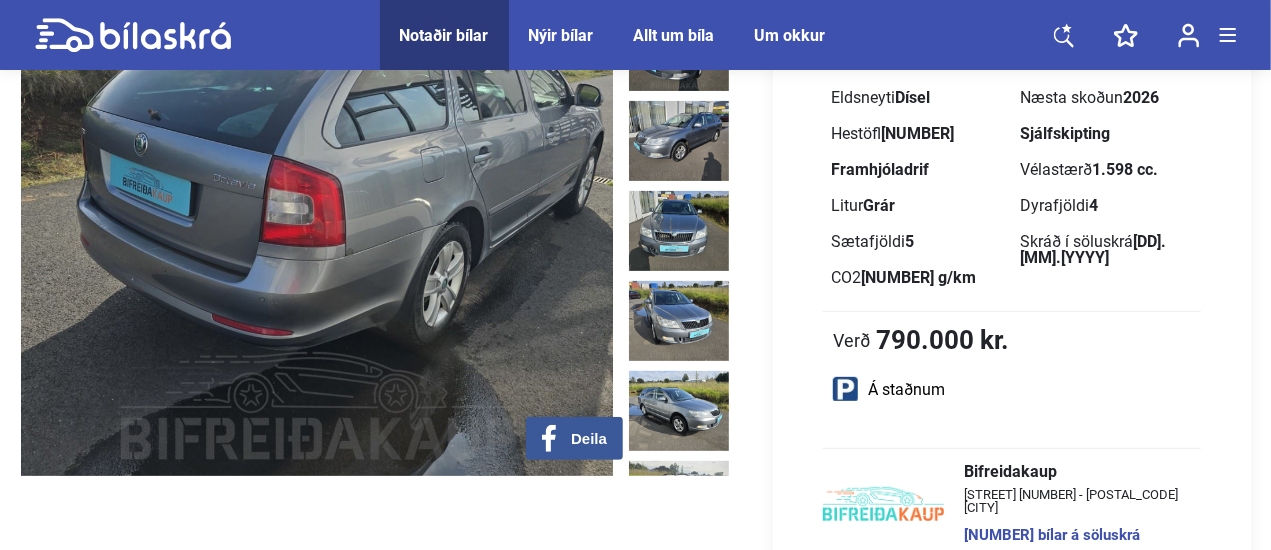 scroll, scrollTop: 200, scrollLeft: 0, axis: vertical 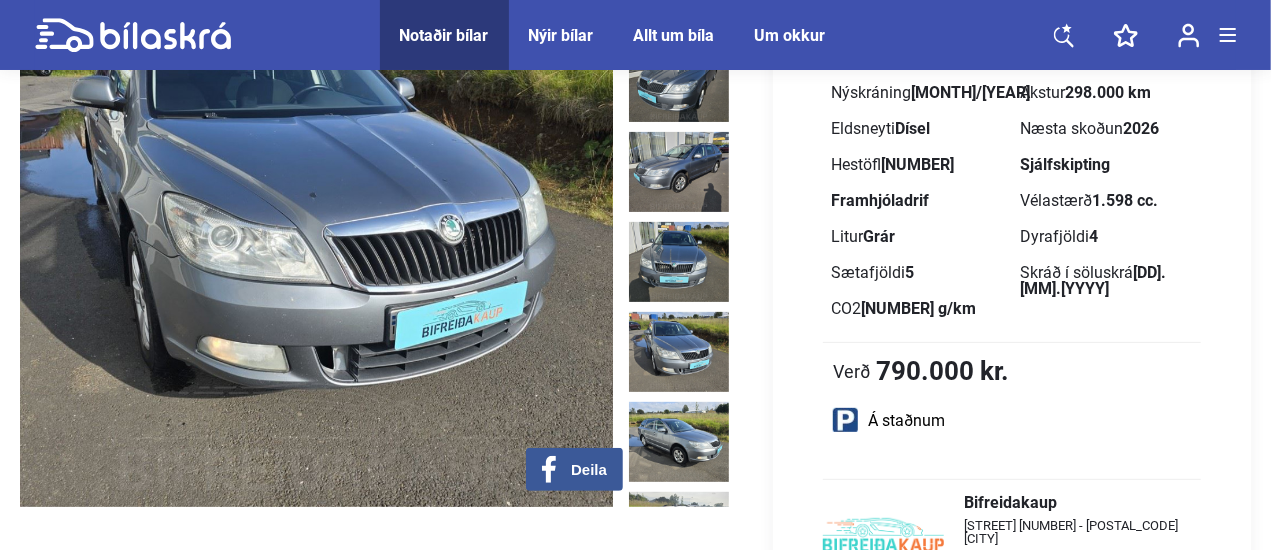 click at bounding box center [316, 229] 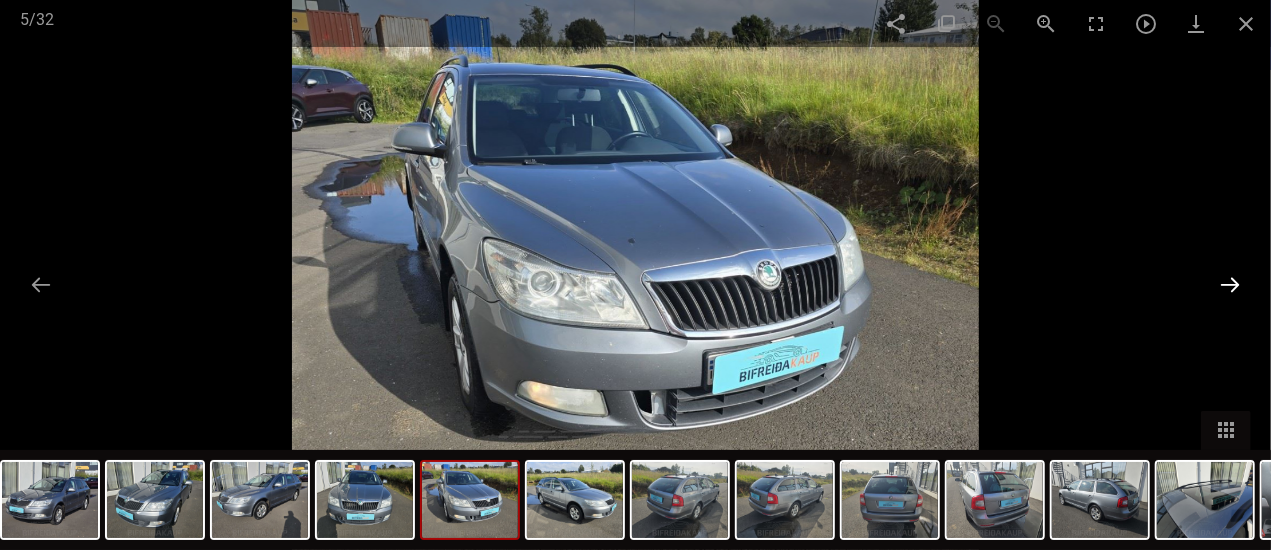 click at bounding box center [1230, 284] 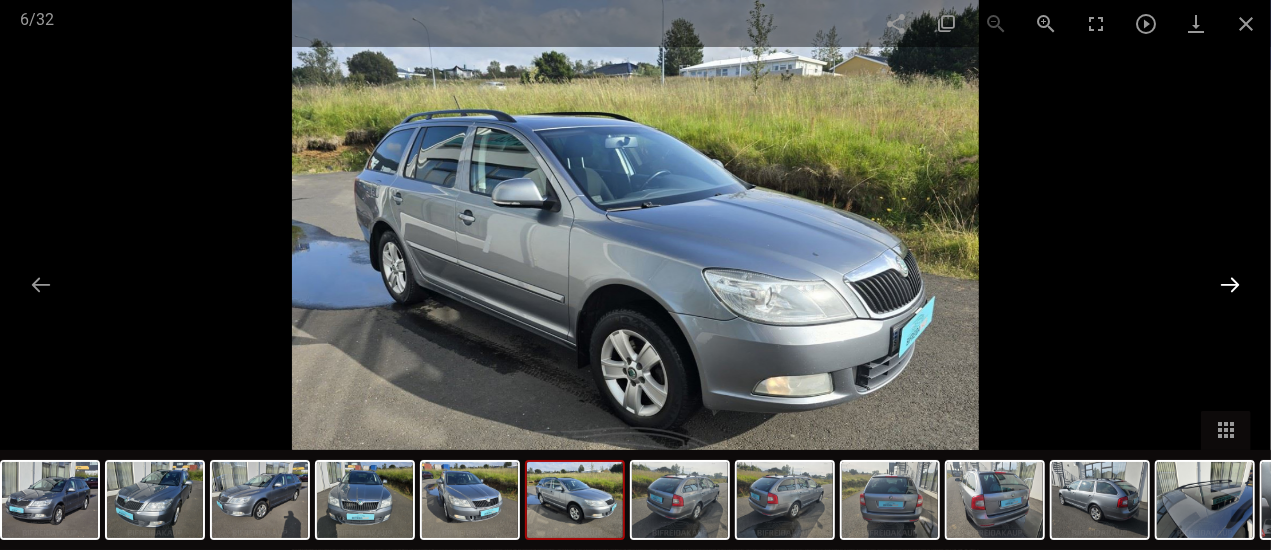 click at bounding box center [1230, 284] 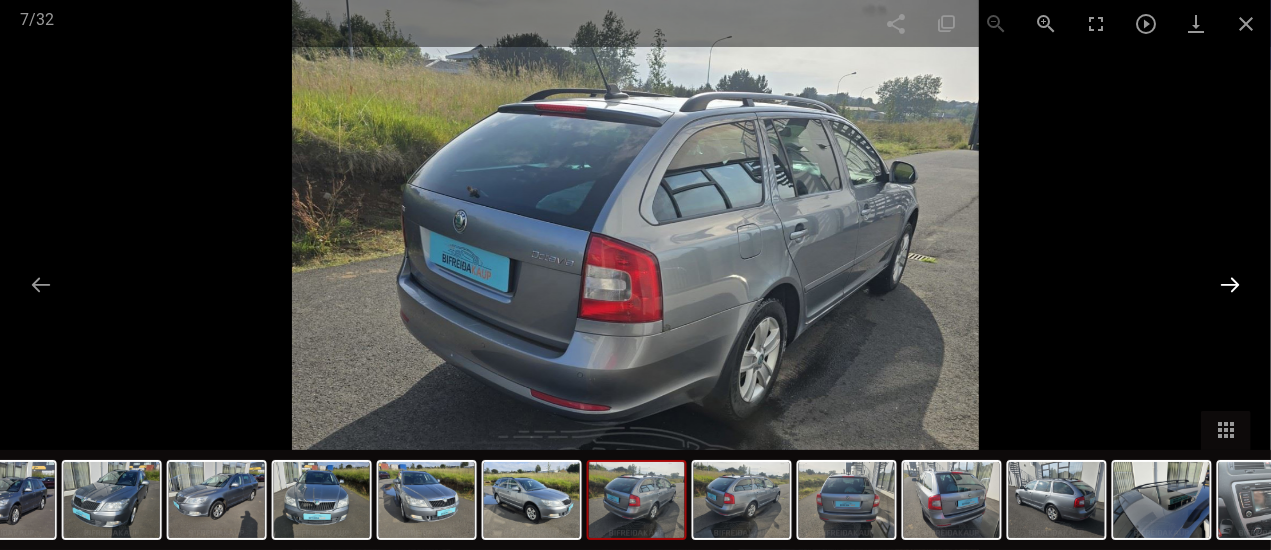 click at bounding box center (1230, 284) 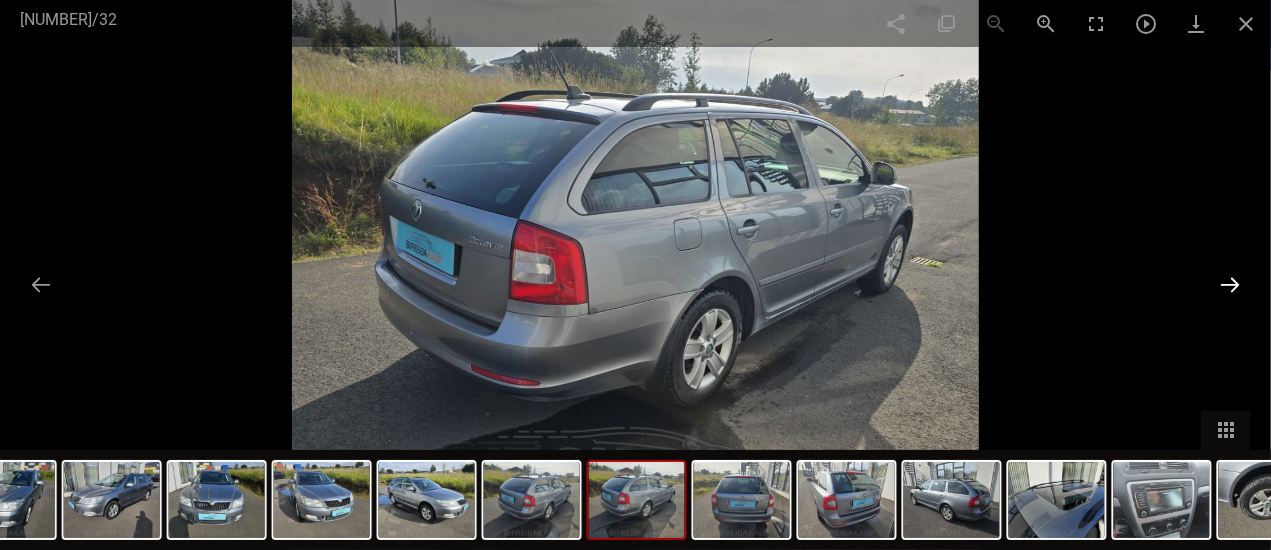 click at bounding box center [1230, 284] 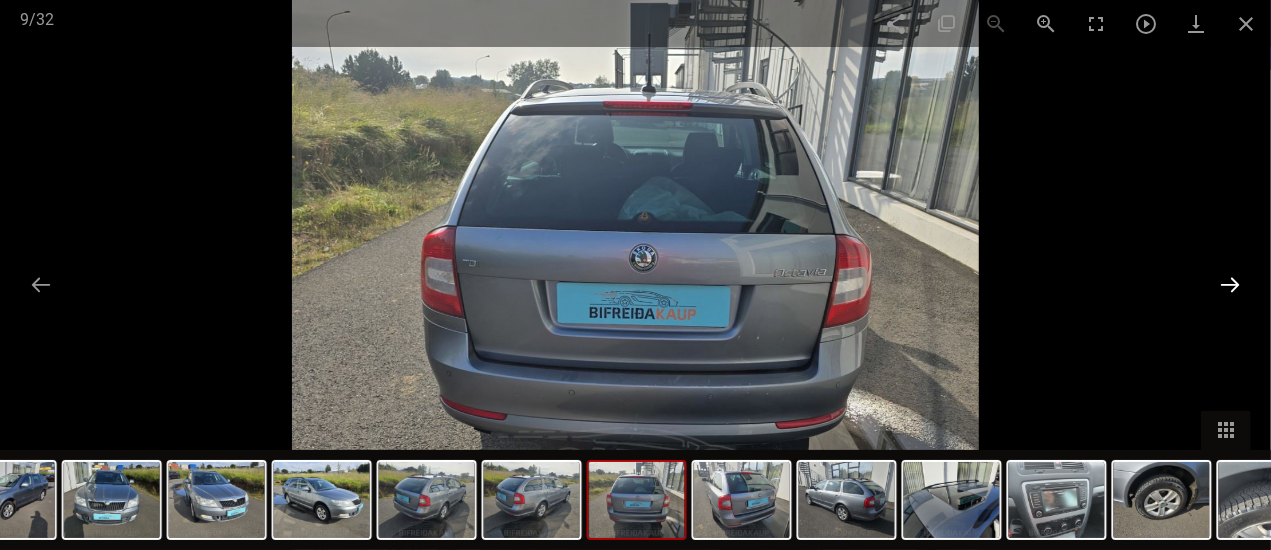 click at bounding box center (1230, 284) 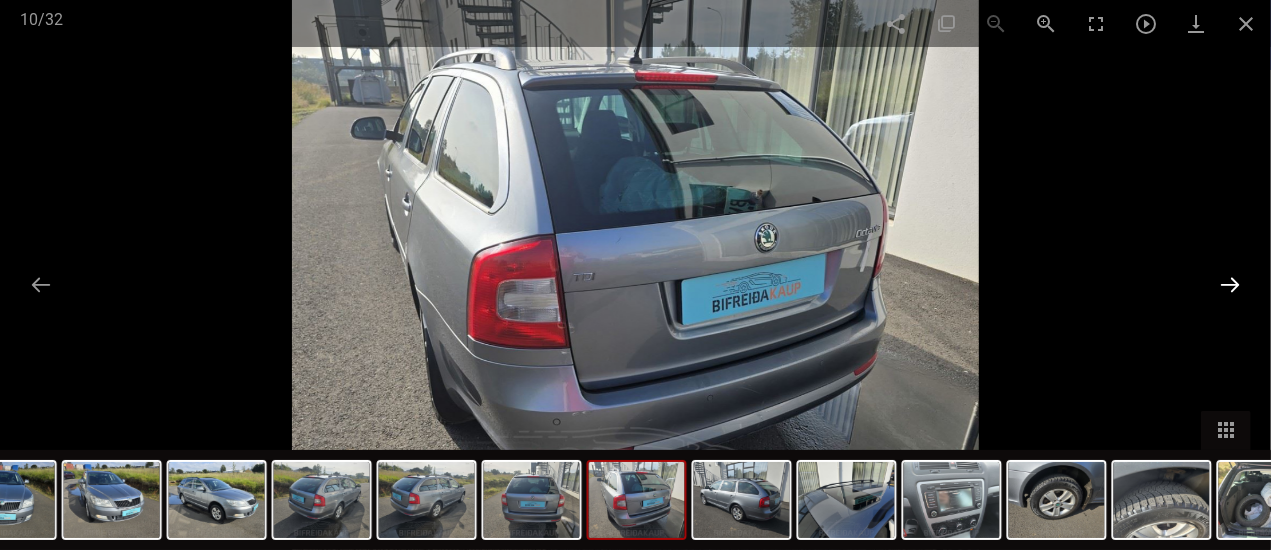 click at bounding box center [1230, 284] 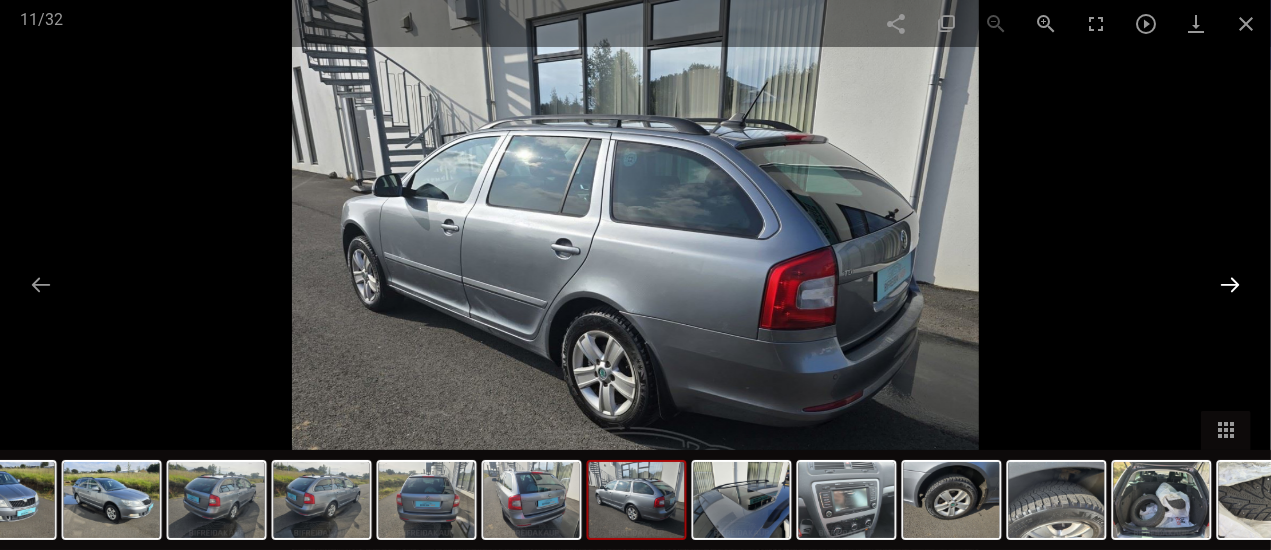click at bounding box center (1230, 284) 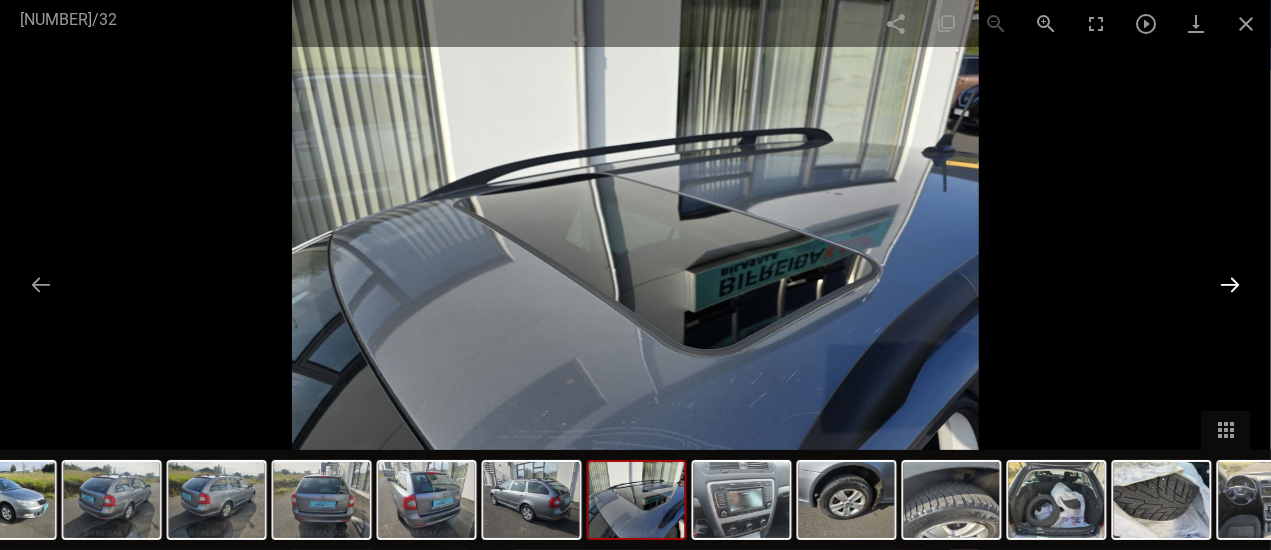 click at bounding box center [1230, 284] 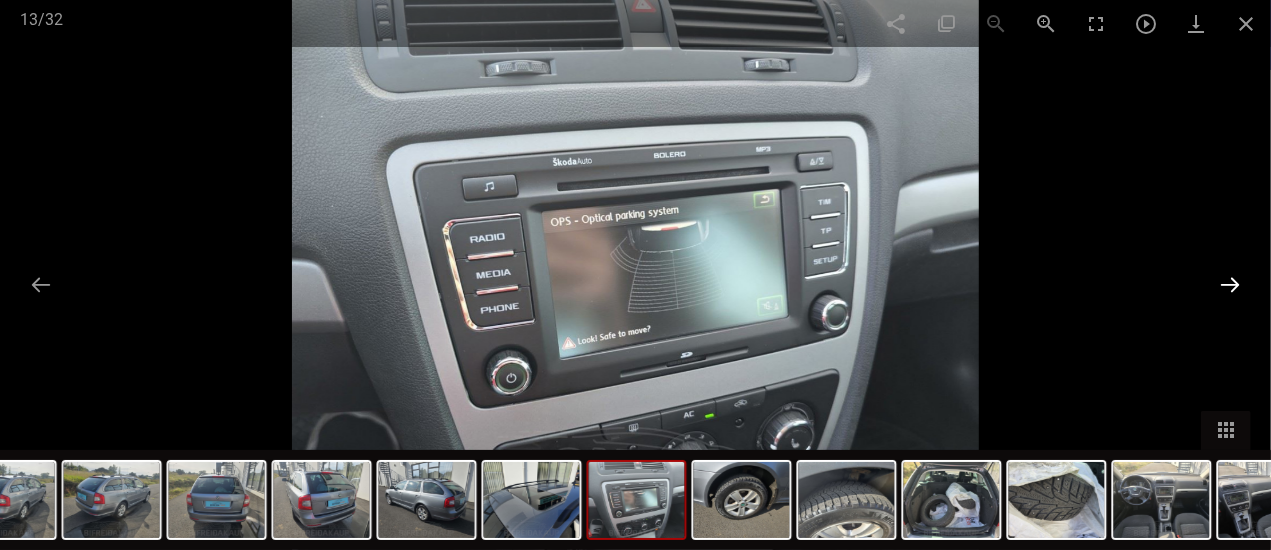 click at bounding box center [1230, 284] 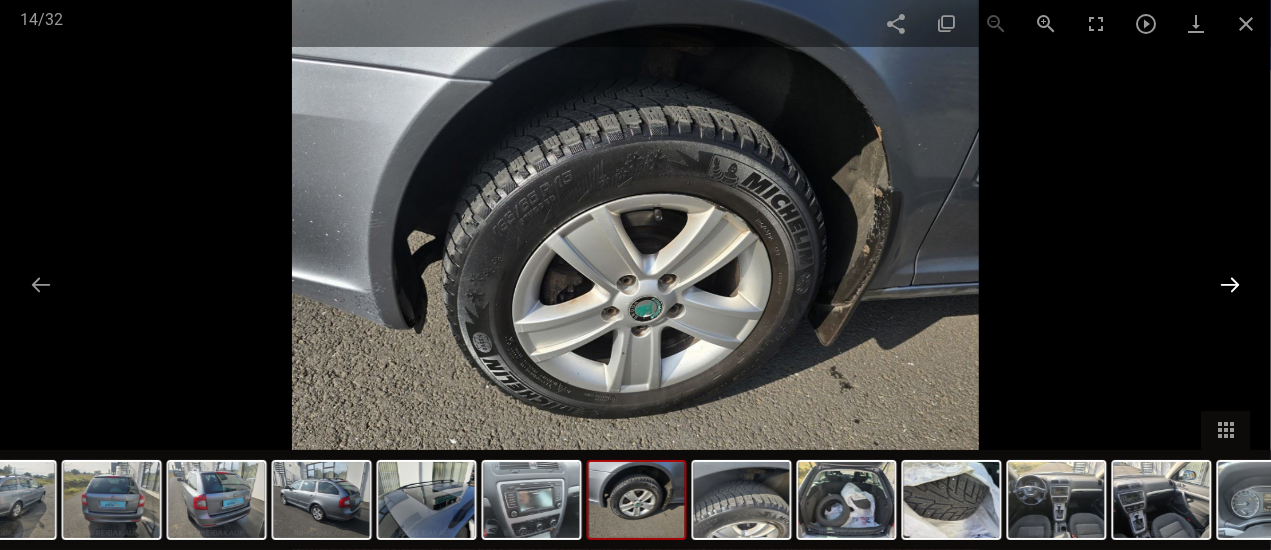 click at bounding box center [1230, 284] 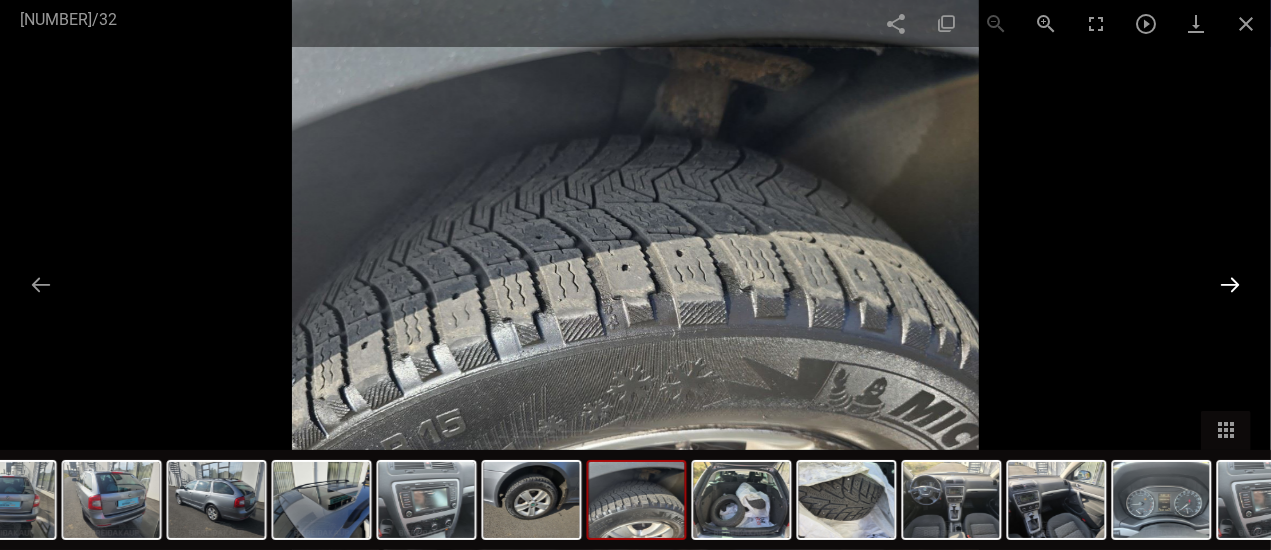 click at bounding box center [1230, 284] 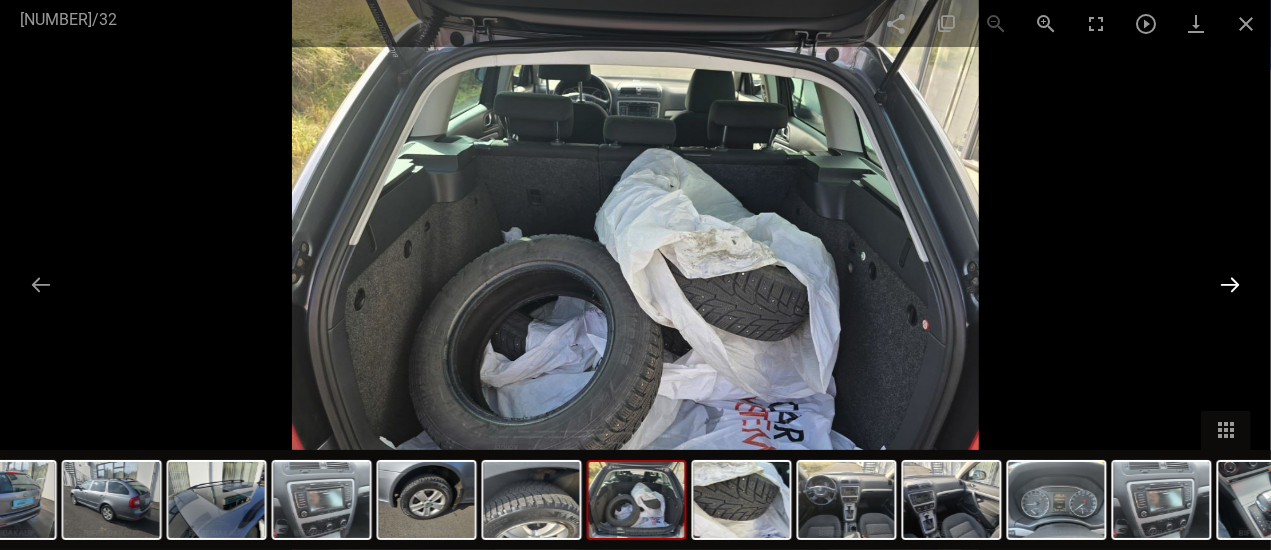 click at bounding box center (1230, 284) 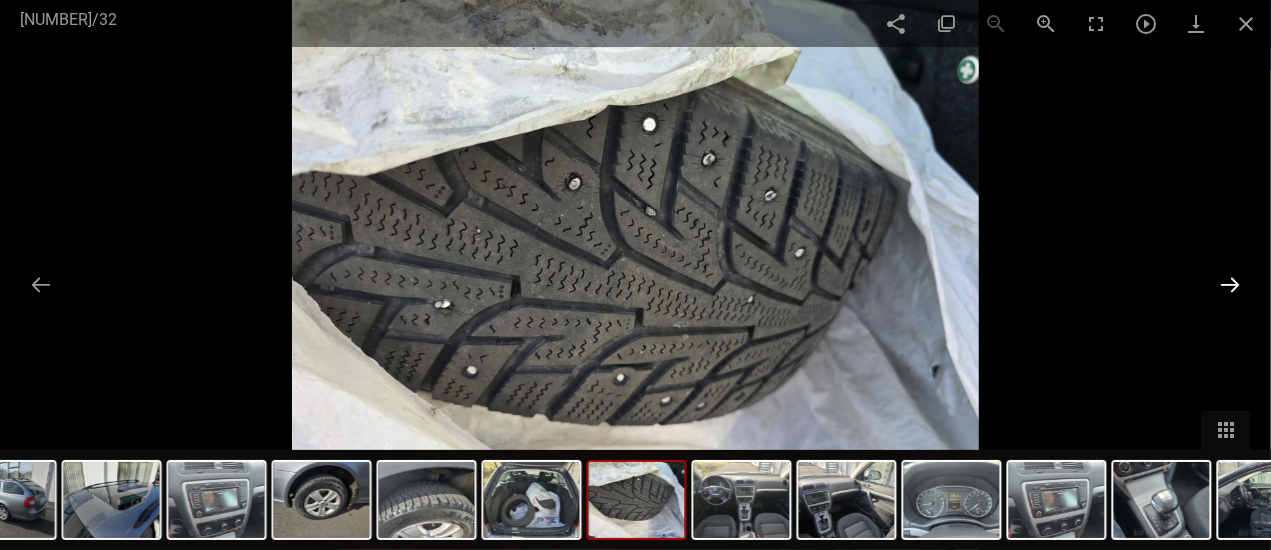 click at bounding box center (1230, 284) 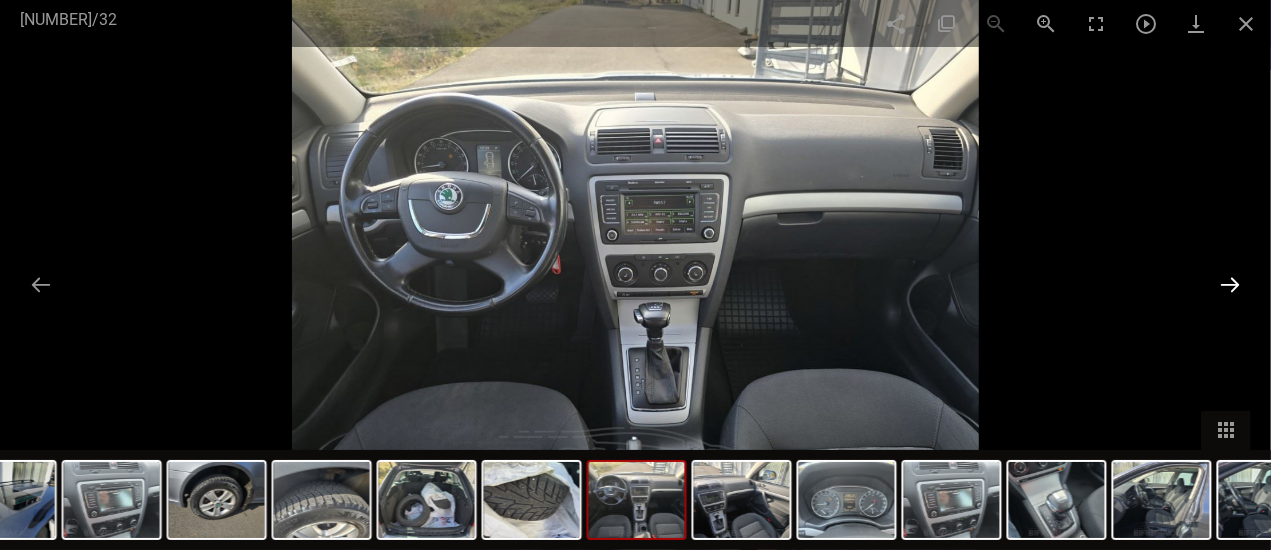 click at bounding box center [1230, 284] 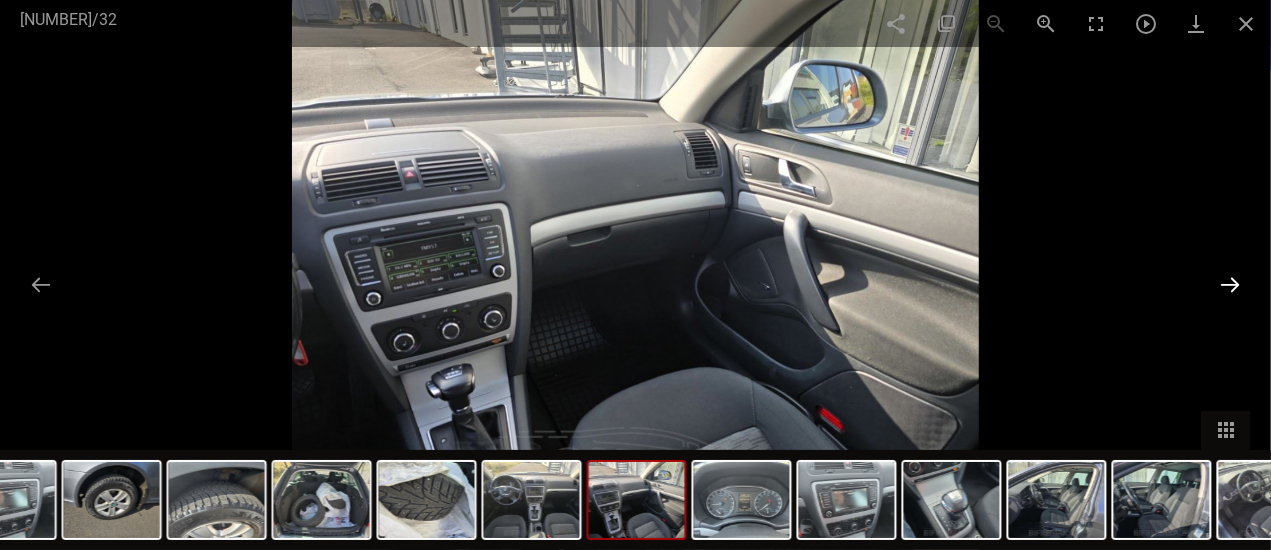 click at bounding box center (1230, 284) 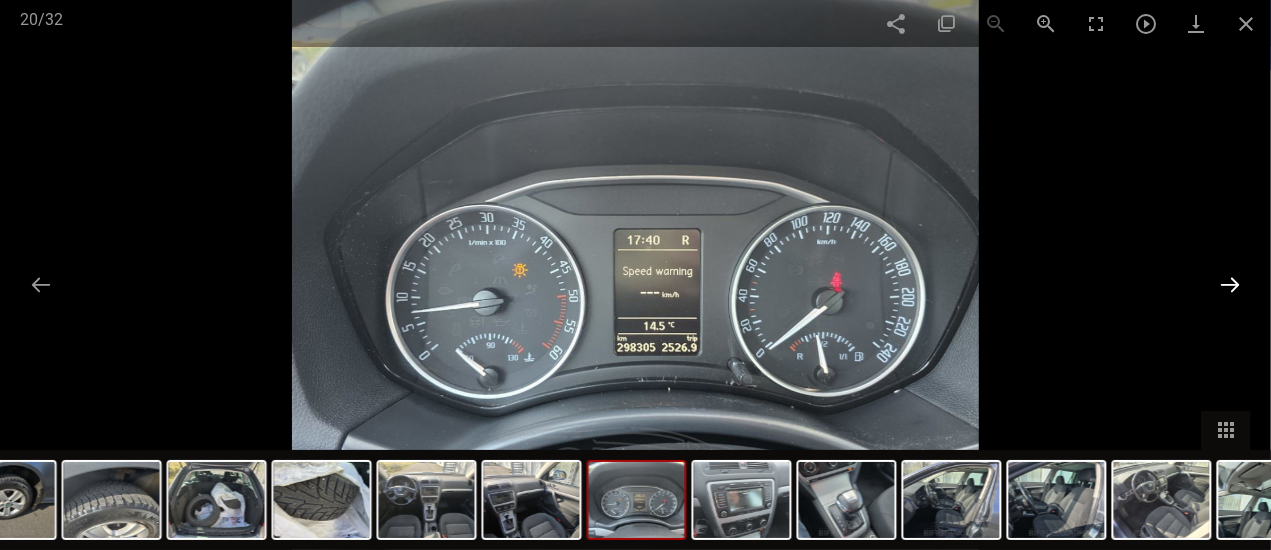 click at bounding box center [1230, 284] 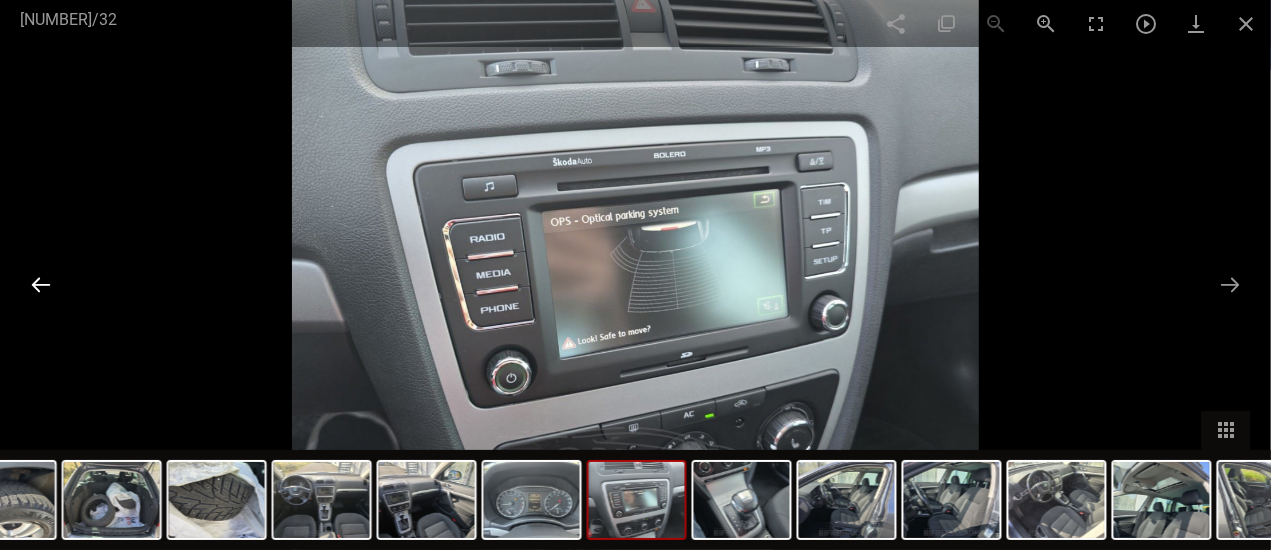 click at bounding box center [41, 284] 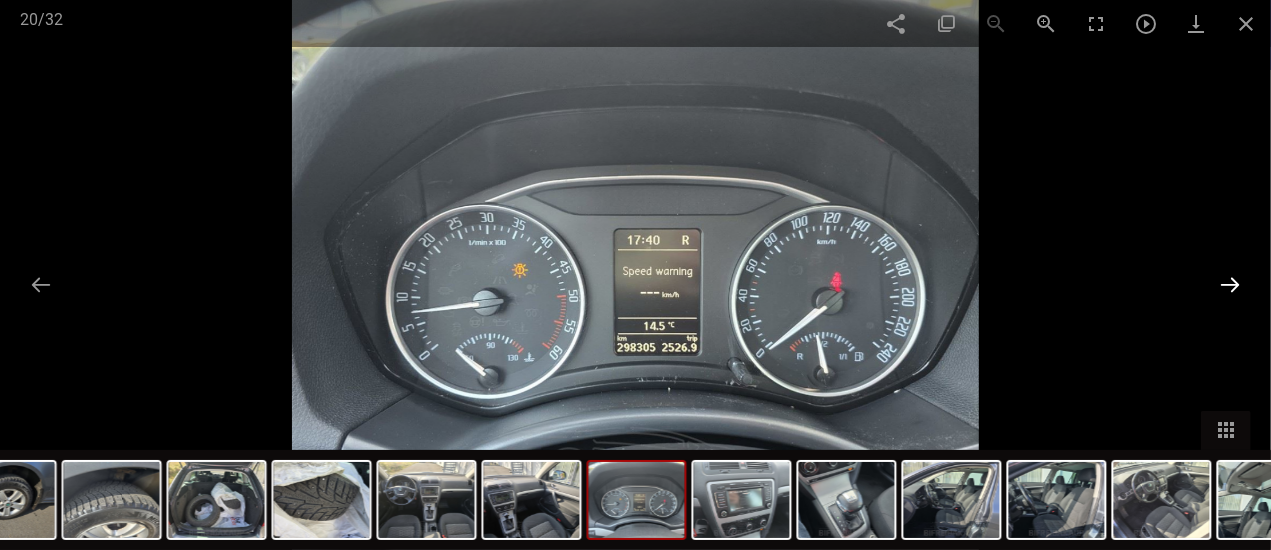 click at bounding box center [1230, 284] 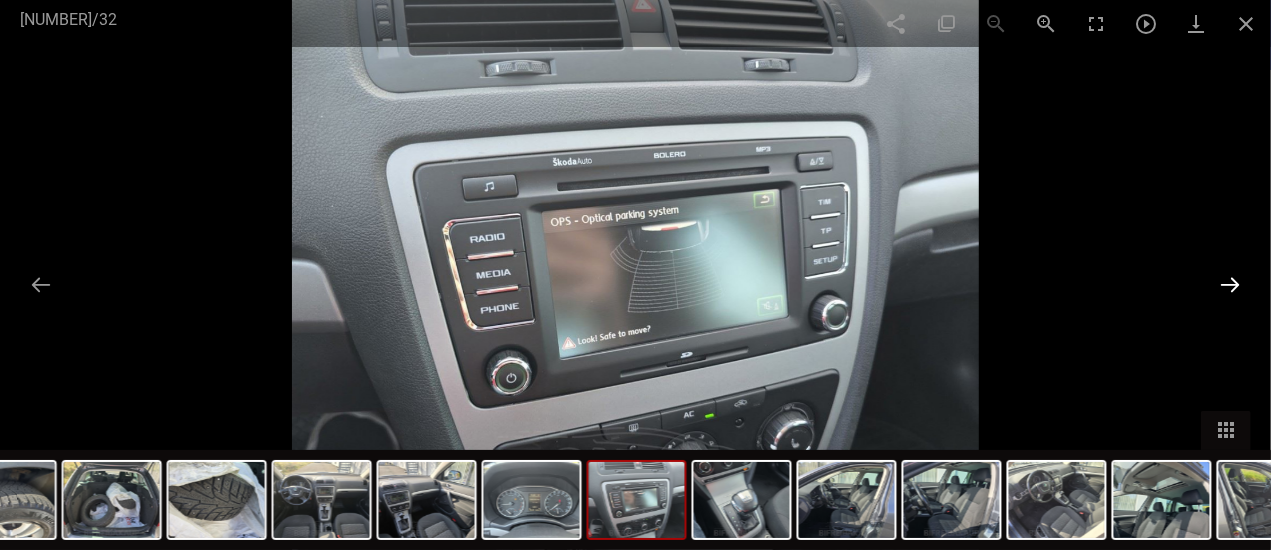 drag, startPoint x: 1240, startPoint y: 281, endPoint x: 1231, endPoint y: 288, distance: 11.401754 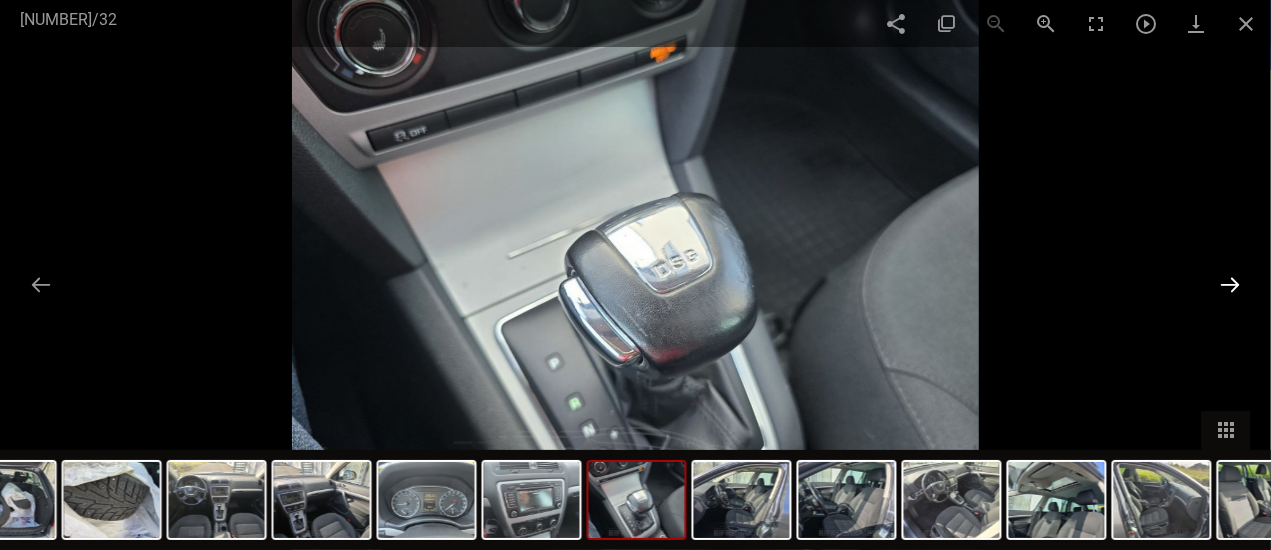 click at bounding box center [1230, 284] 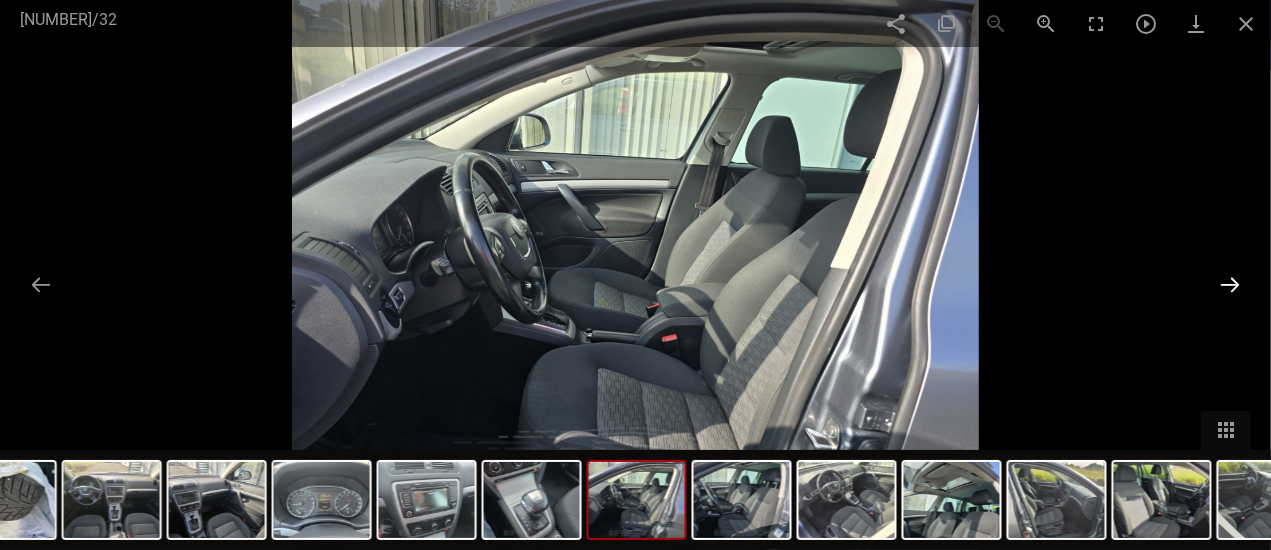 click at bounding box center (1230, 284) 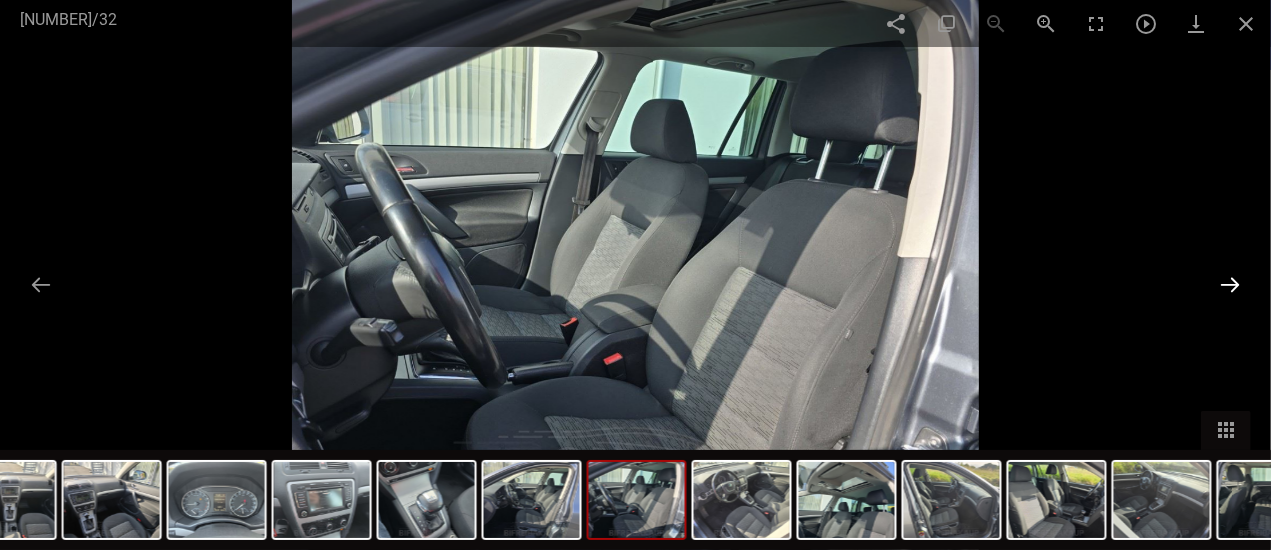 click at bounding box center [1230, 284] 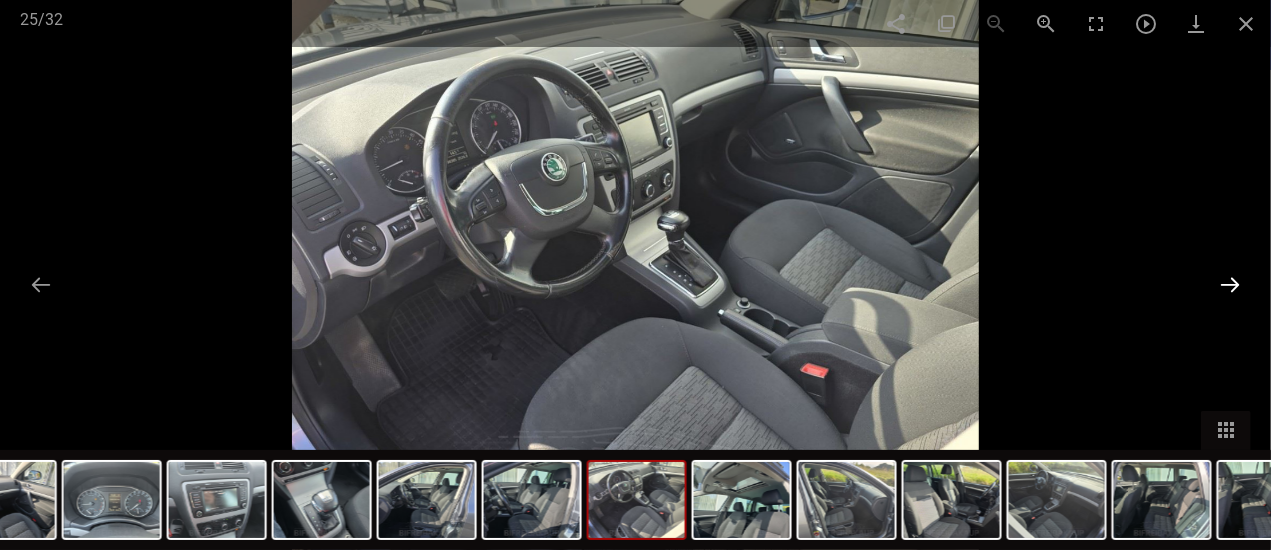 click at bounding box center [1230, 284] 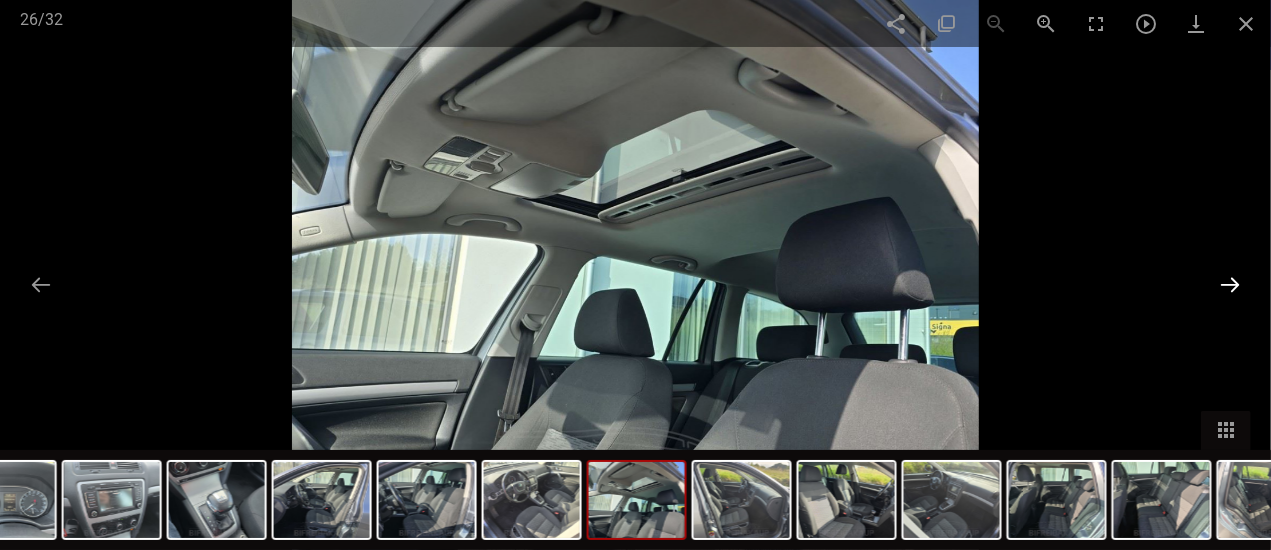 click at bounding box center [1230, 284] 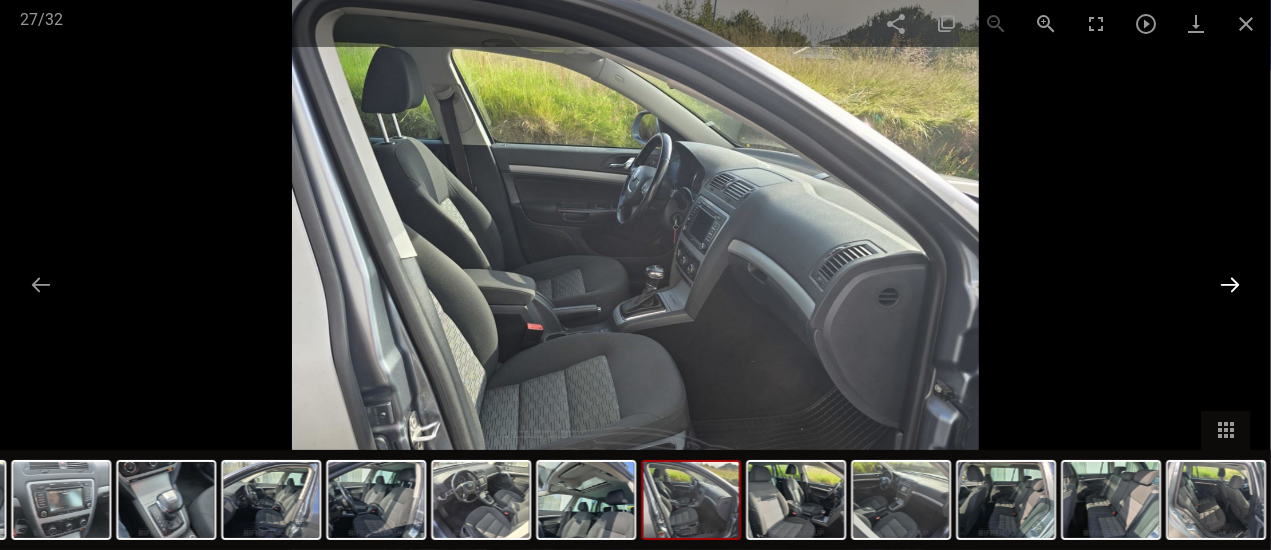 click at bounding box center [1230, 284] 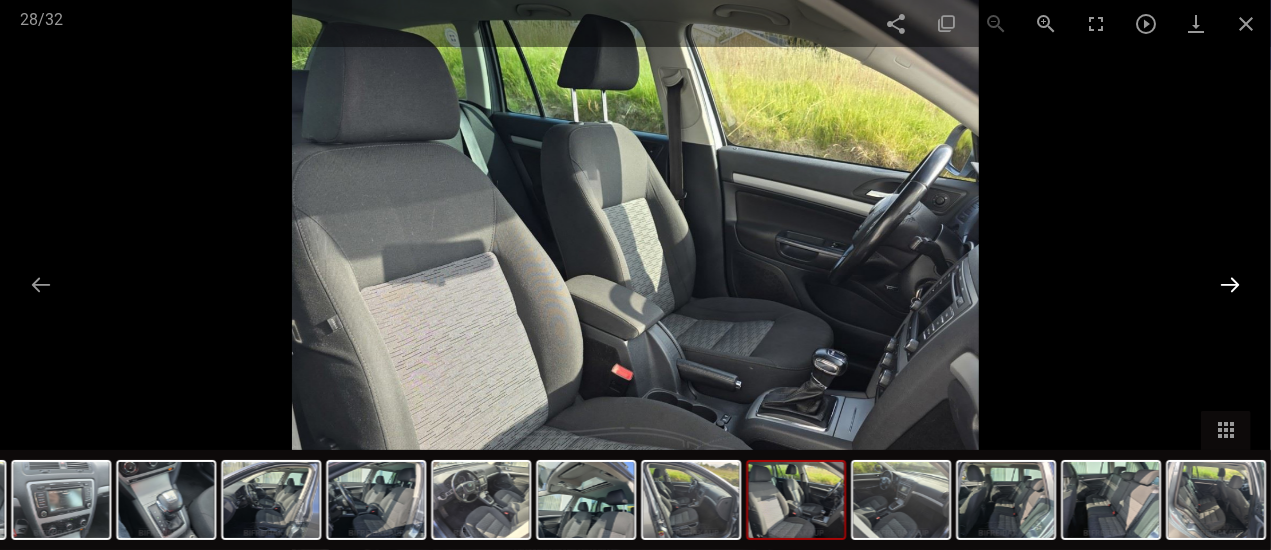 click at bounding box center (1230, 284) 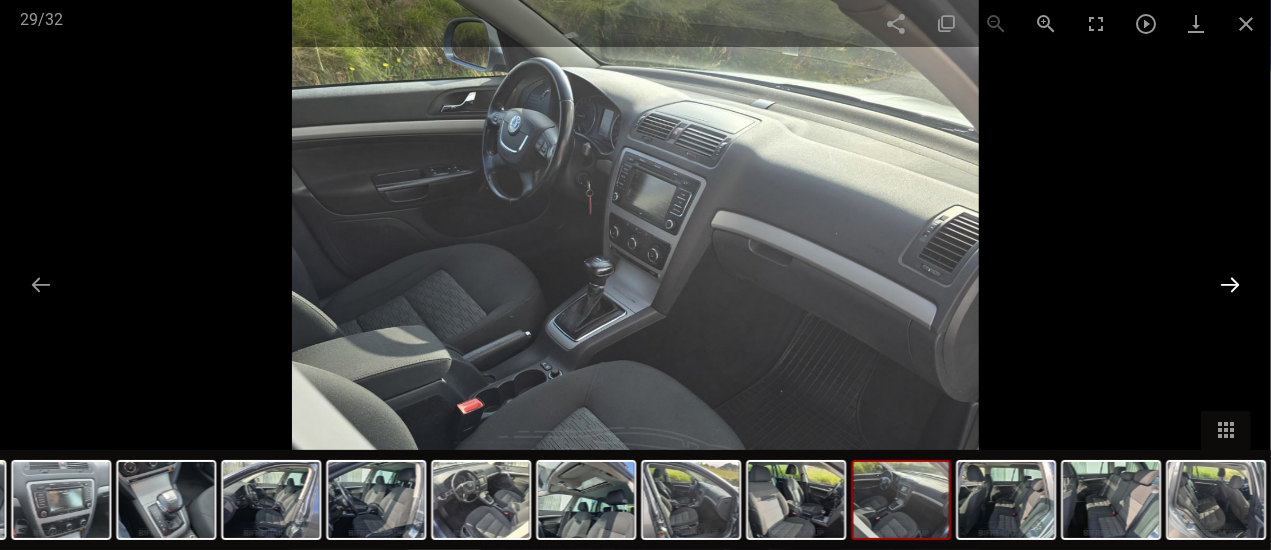 click at bounding box center (1230, 284) 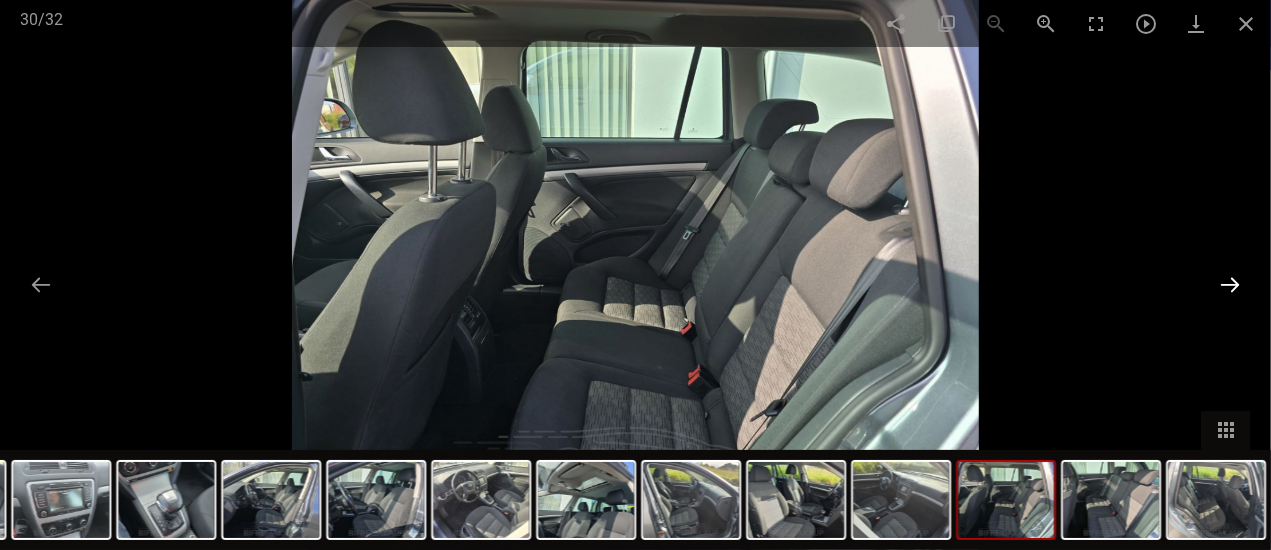 click at bounding box center [1230, 284] 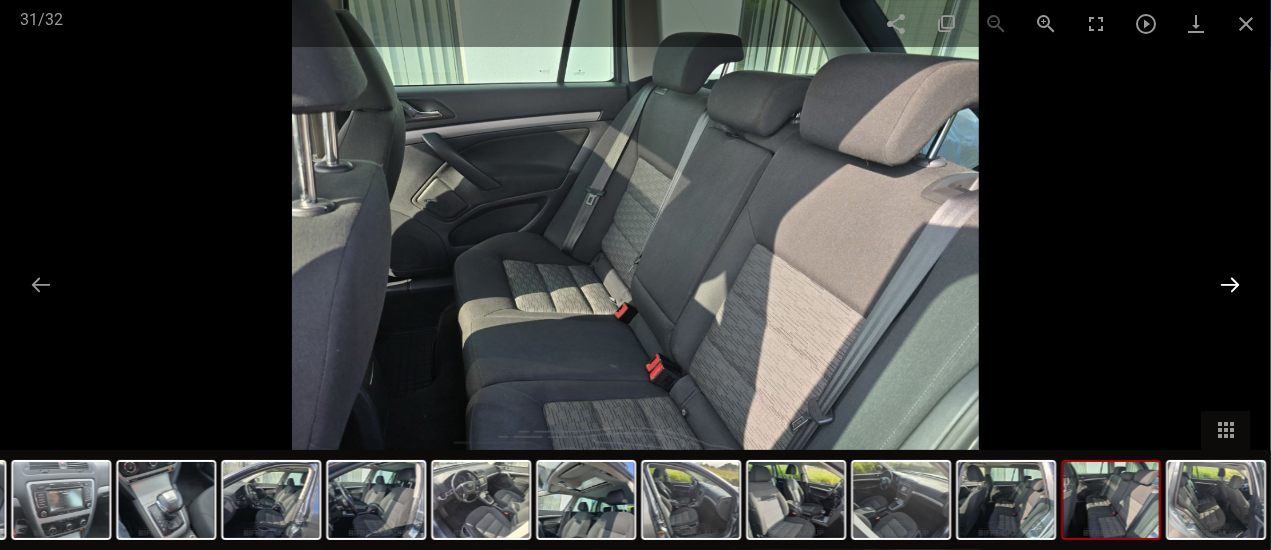 click at bounding box center (1230, 284) 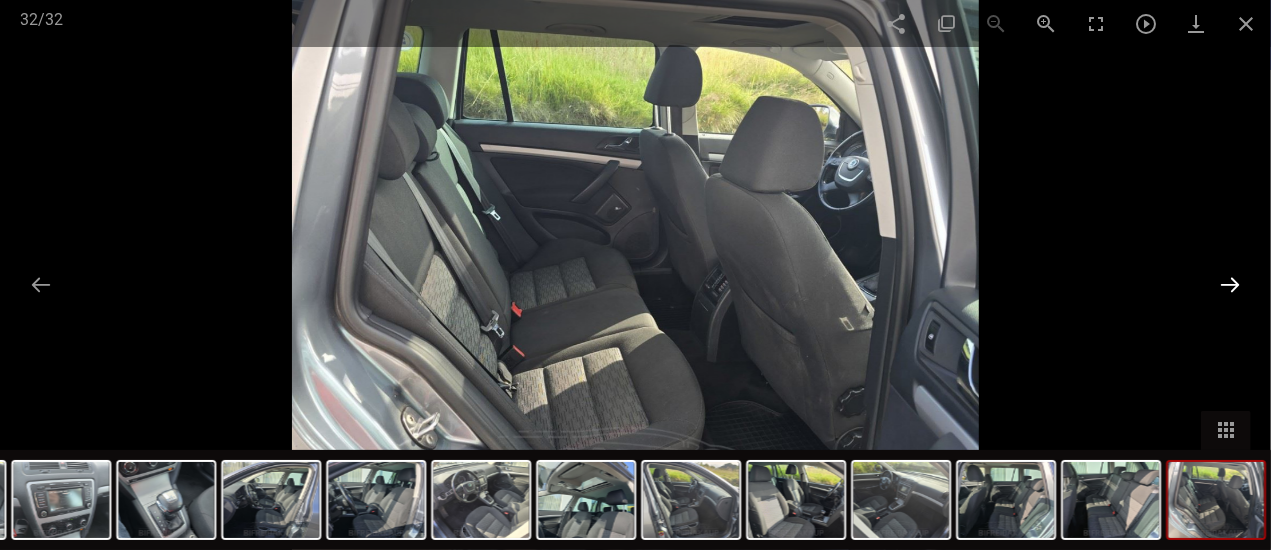 click at bounding box center (1230, 284) 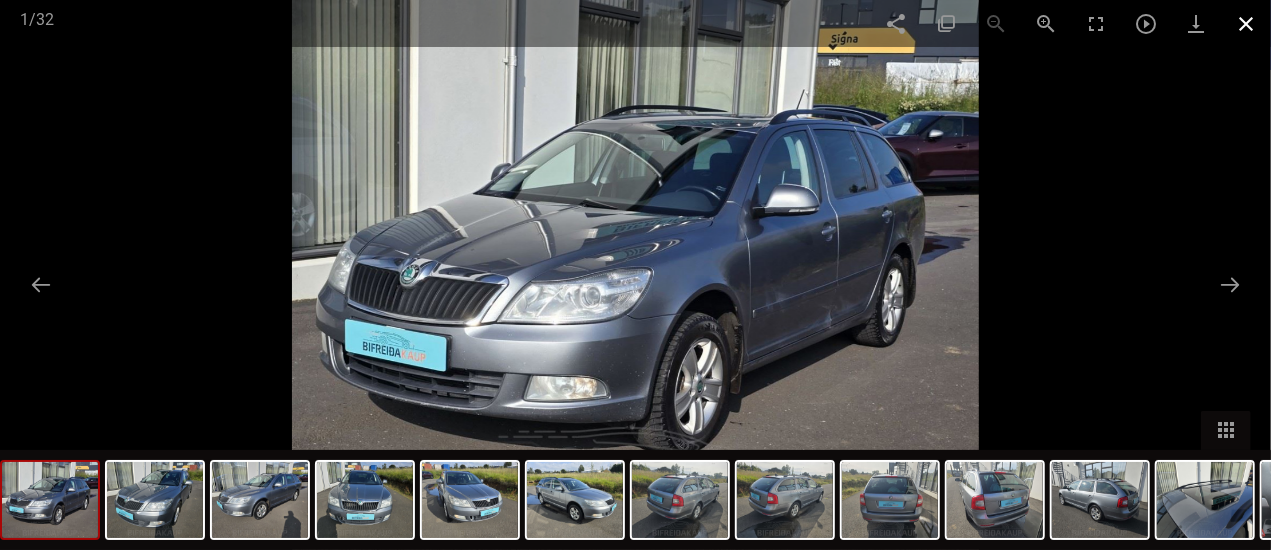 scroll, scrollTop: 0, scrollLeft: 0, axis: both 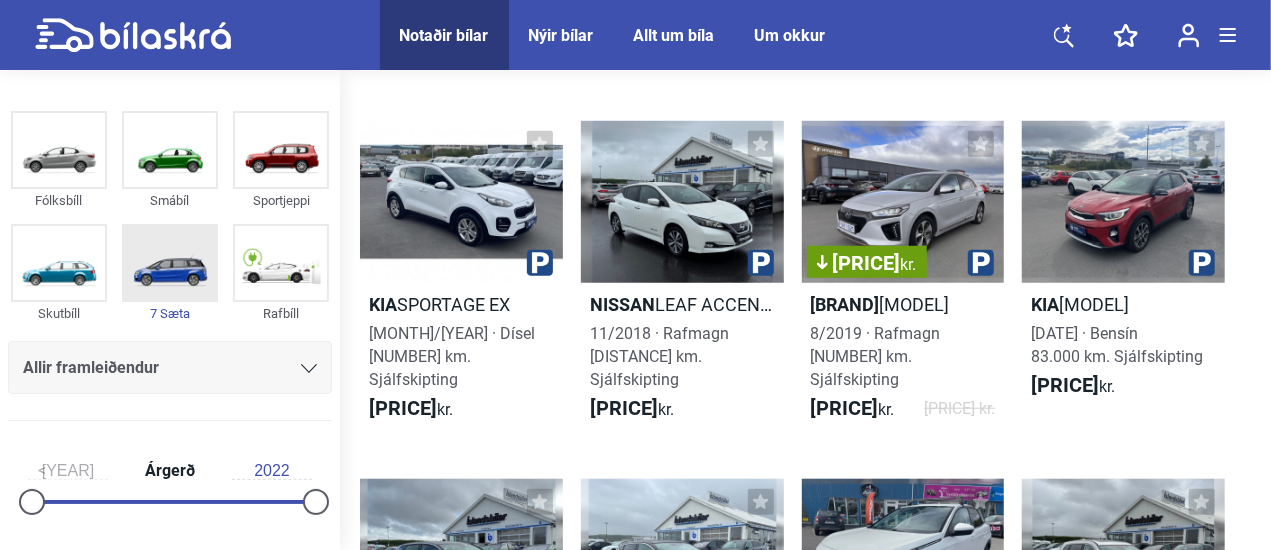 click at bounding box center [170, 263] 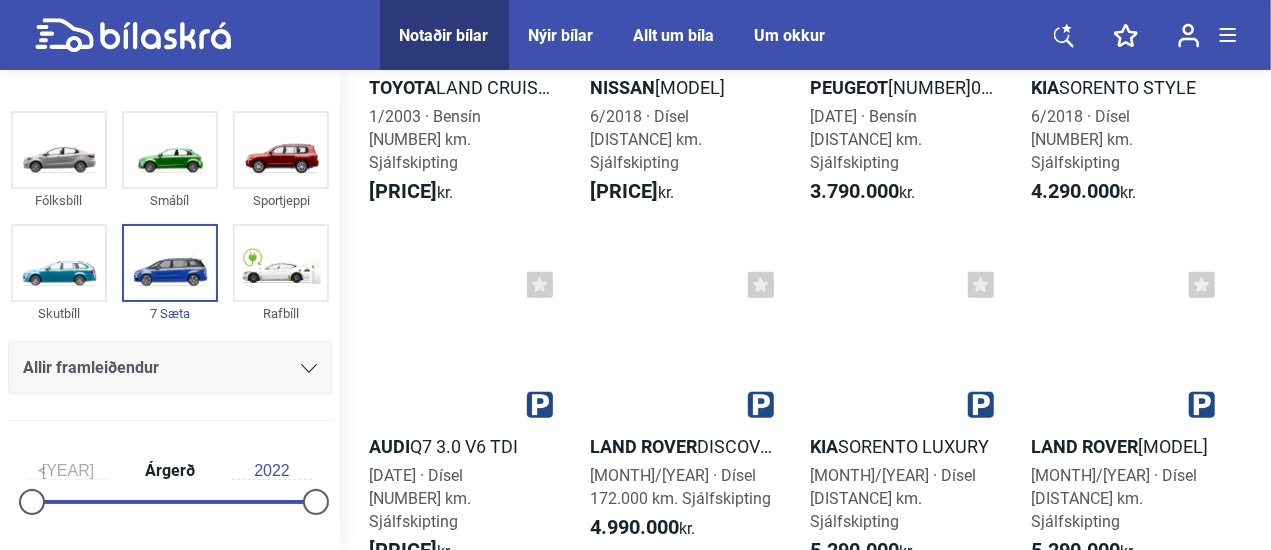 scroll, scrollTop: 700, scrollLeft: 0, axis: vertical 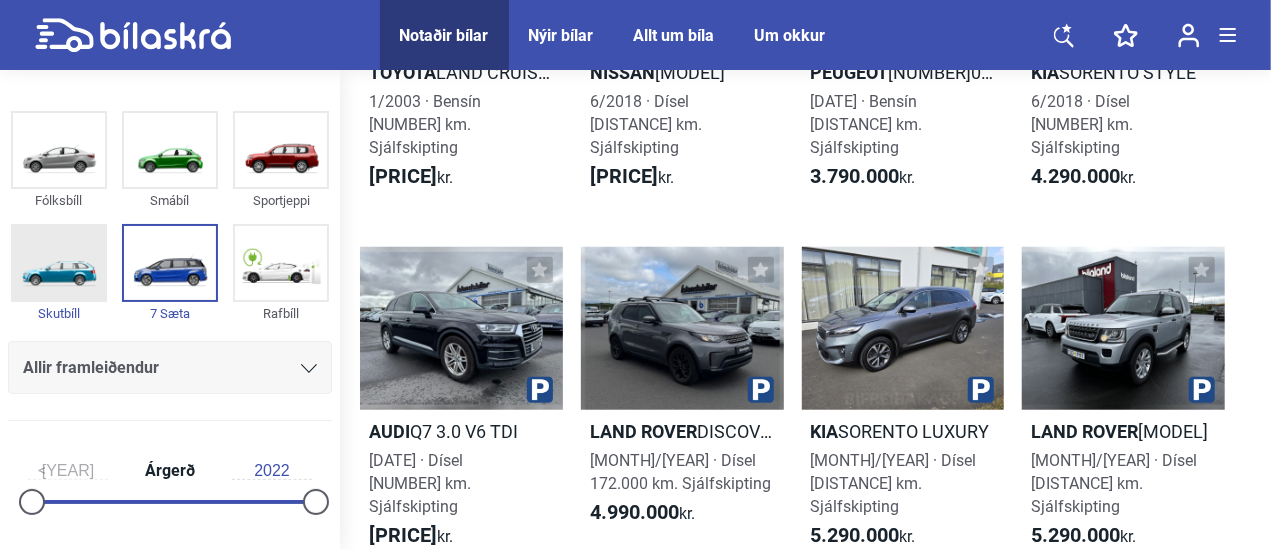 click at bounding box center (59, 263) 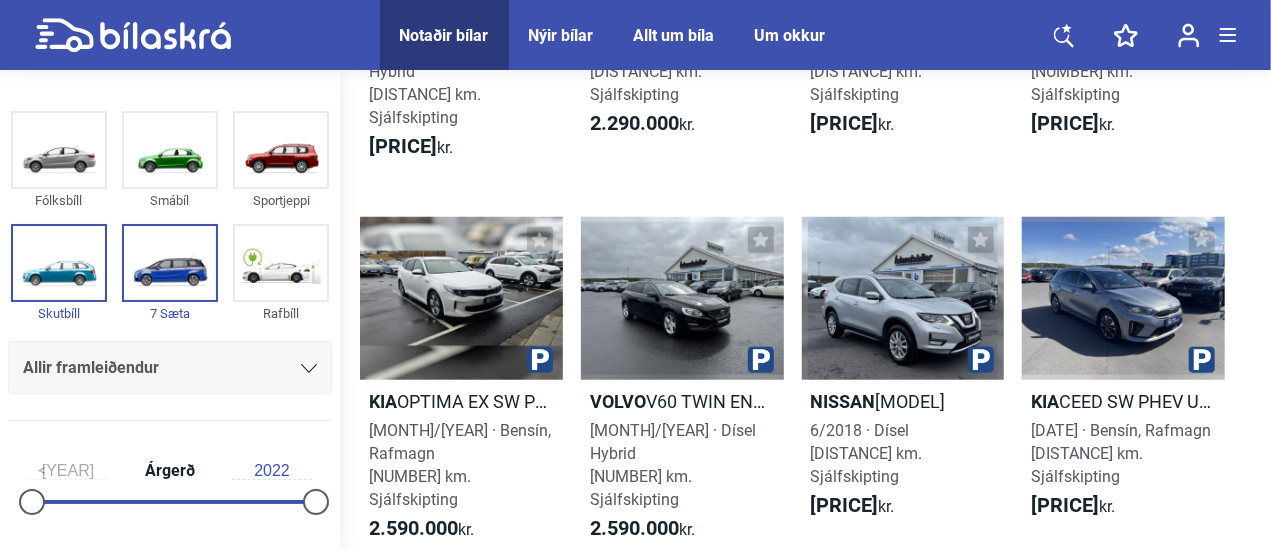 scroll, scrollTop: 900, scrollLeft: 0, axis: vertical 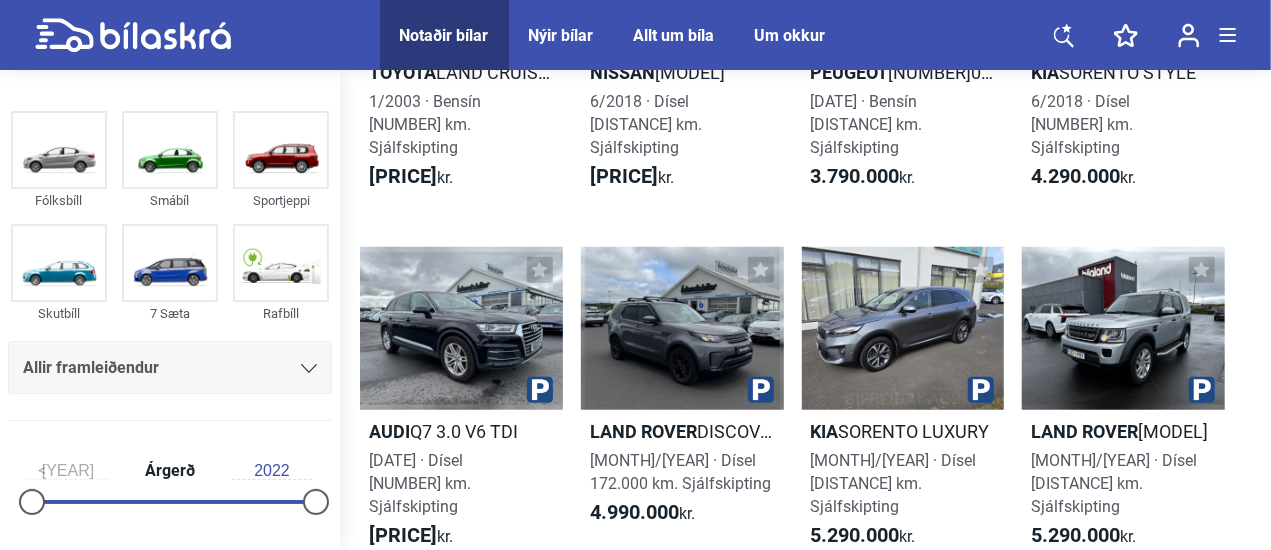 checkbox on "false" 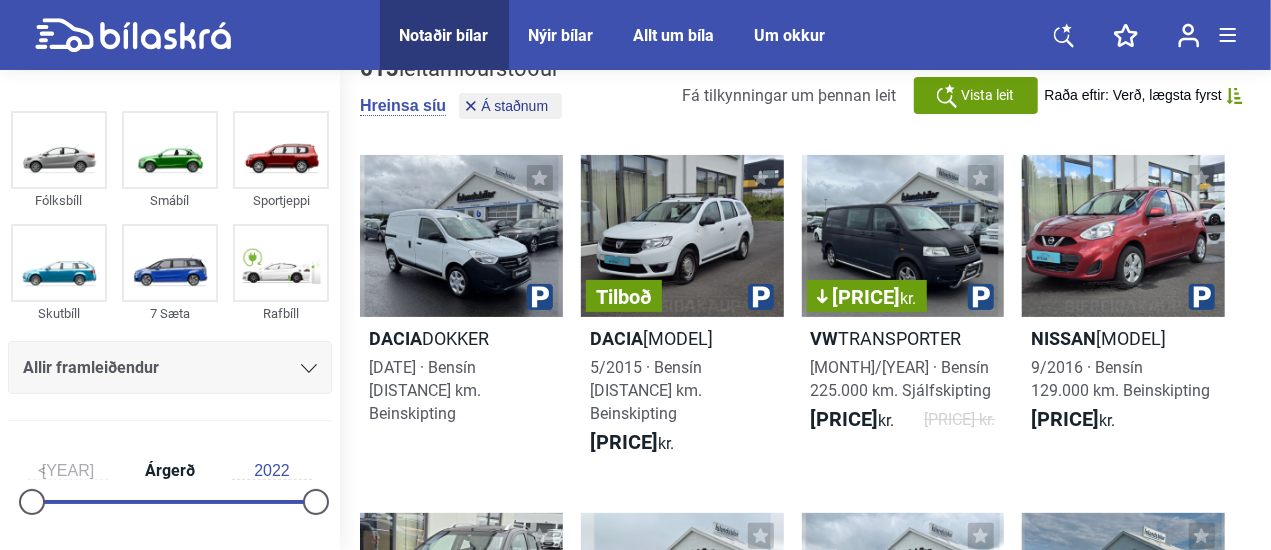scroll, scrollTop: 0, scrollLeft: 0, axis: both 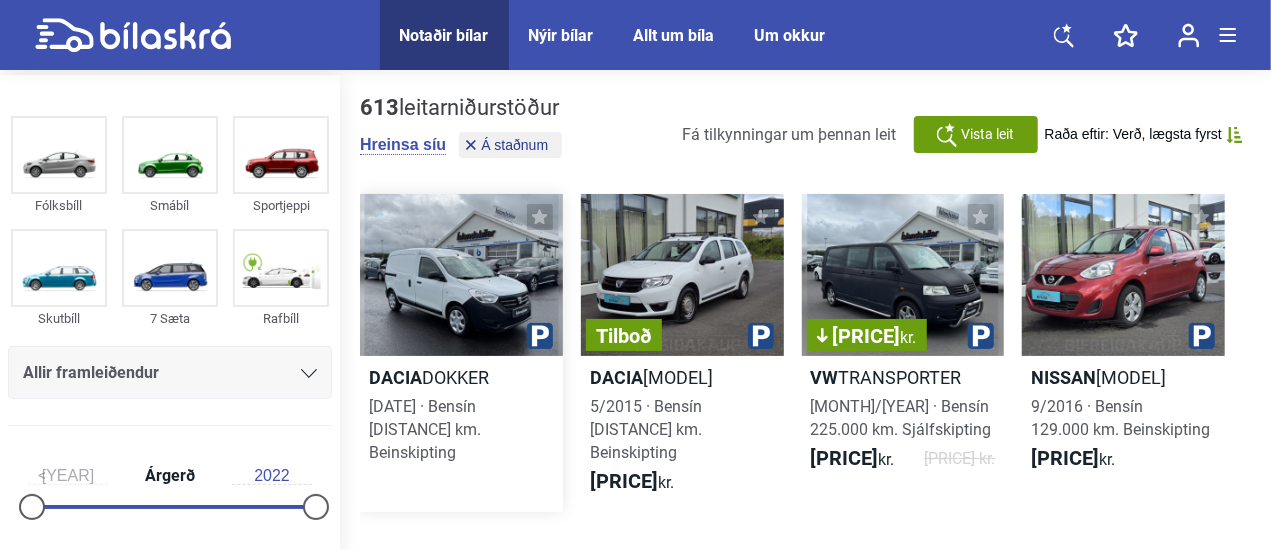 click at bounding box center (461, 275) 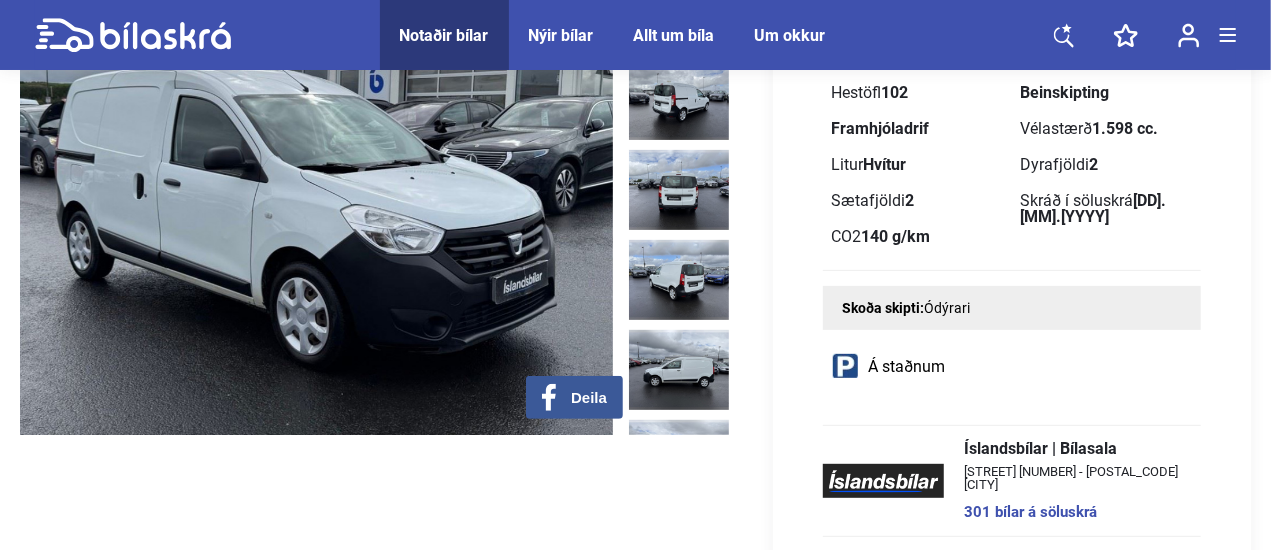 scroll, scrollTop: 300, scrollLeft: 0, axis: vertical 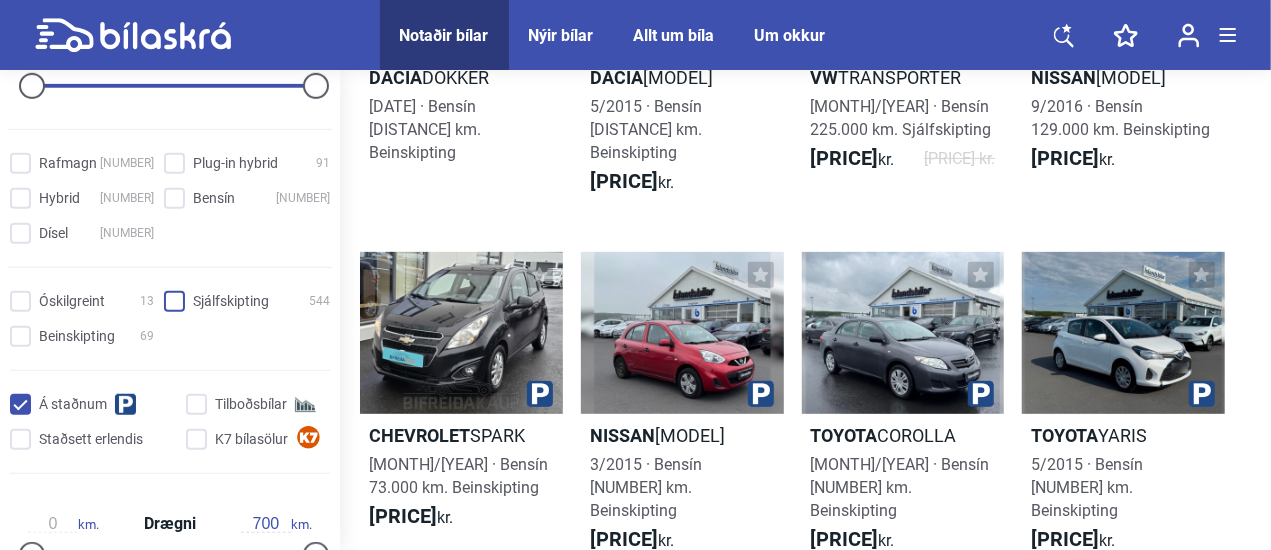 click on "Sjálfskipting 544" at bounding box center (250, 302) 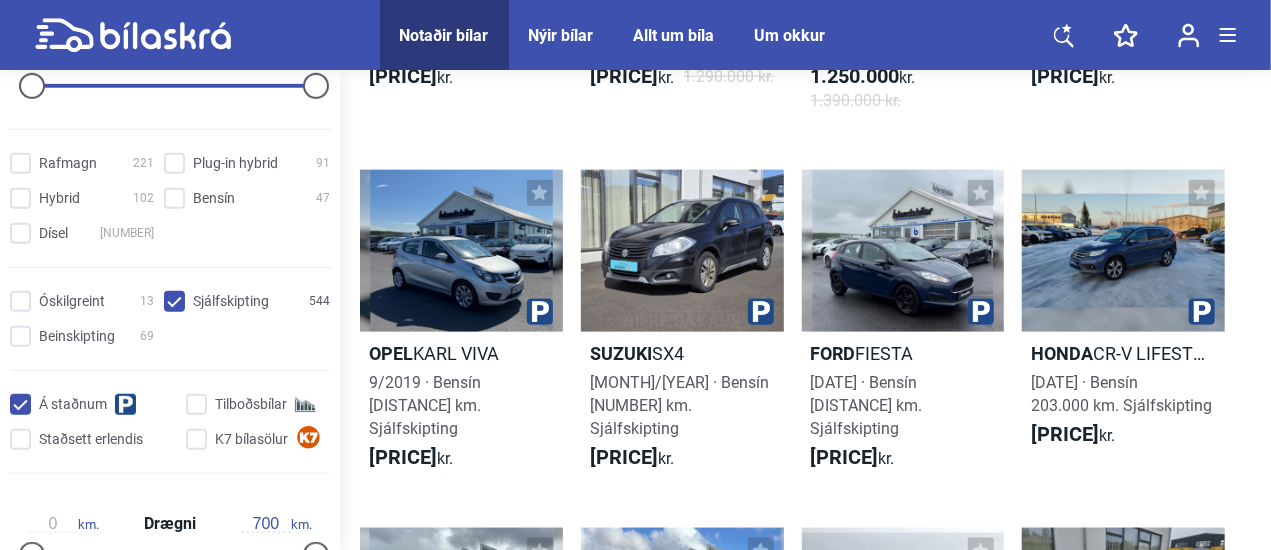 scroll, scrollTop: 1300, scrollLeft: 0, axis: vertical 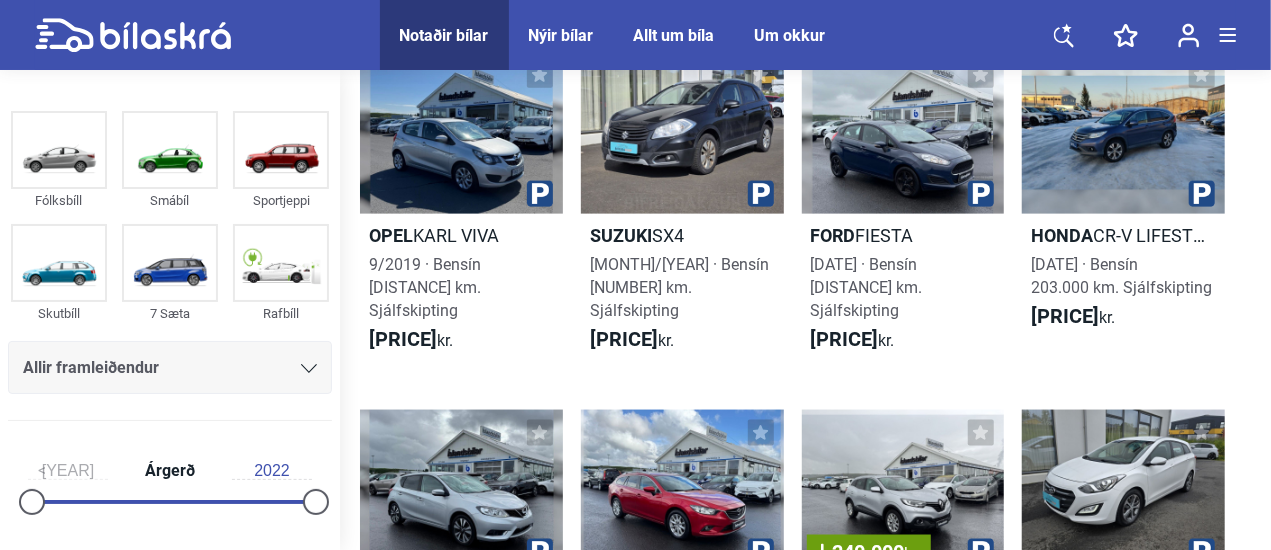 click on "Allir framleiðendur" at bounding box center (170, 368) 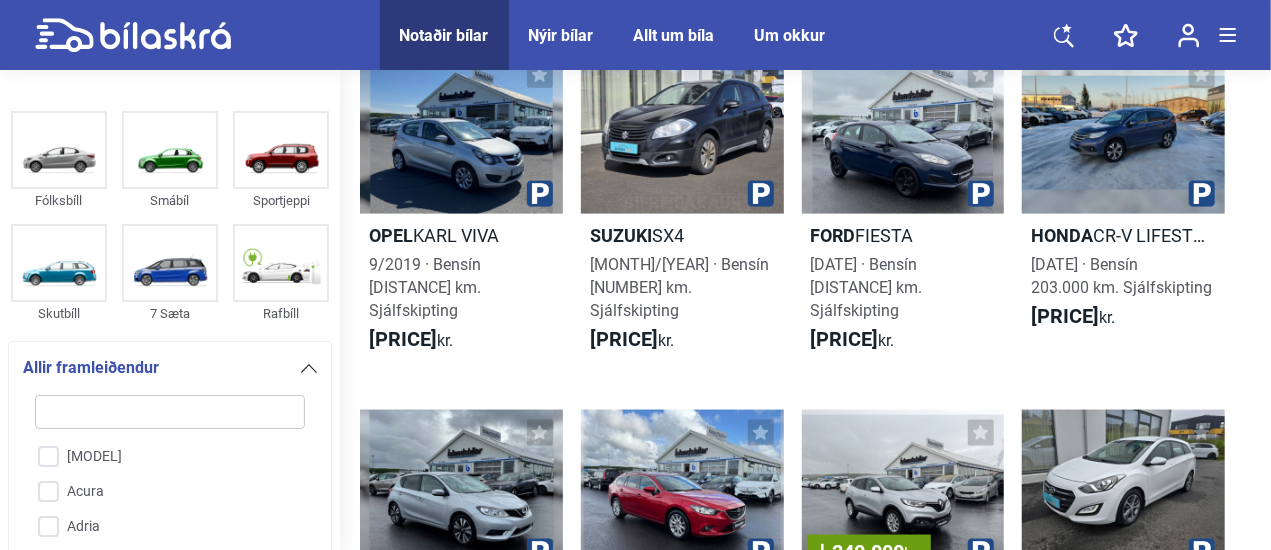 scroll, scrollTop: 267, scrollLeft: 0, axis: vertical 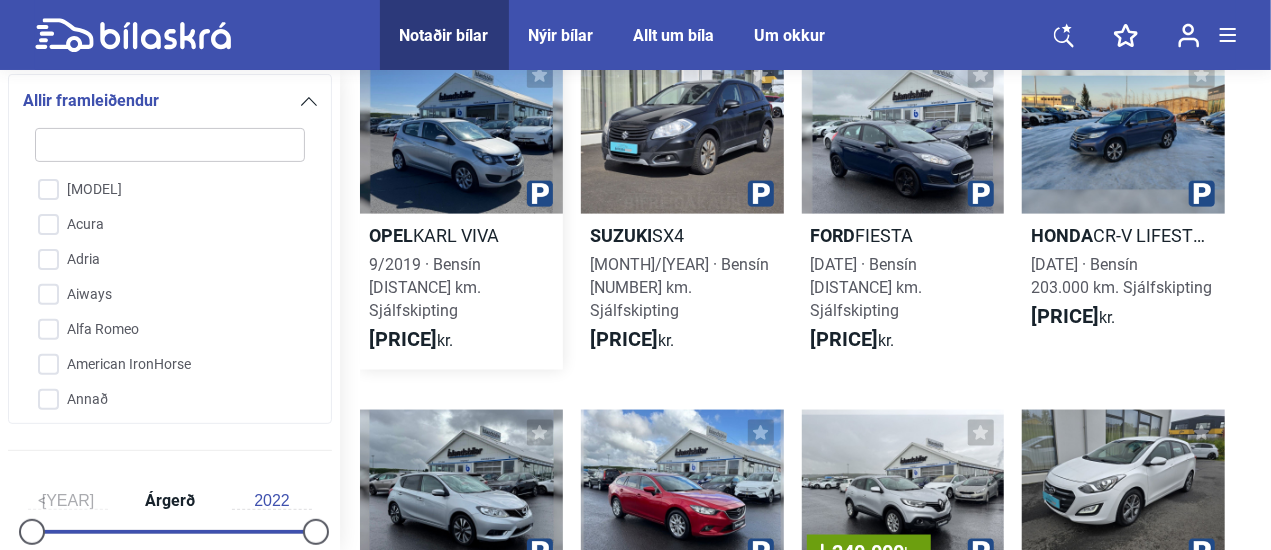 click on "[PRICE]
kr." at bounding box center [461, 340] 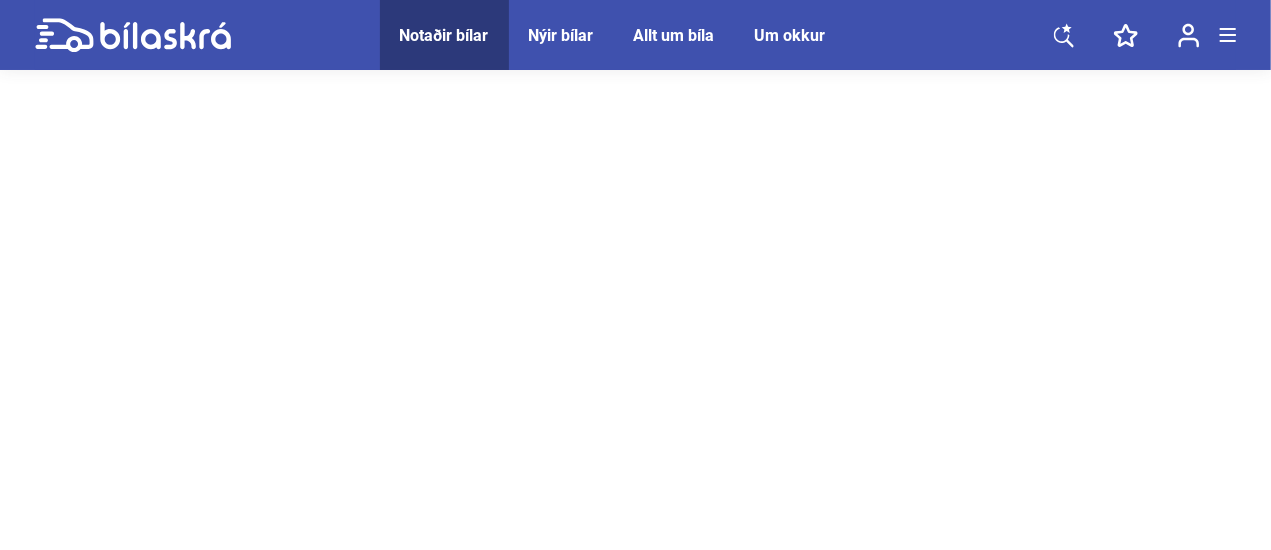 scroll, scrollTop: 0, scrollLeft: 0, axis: both 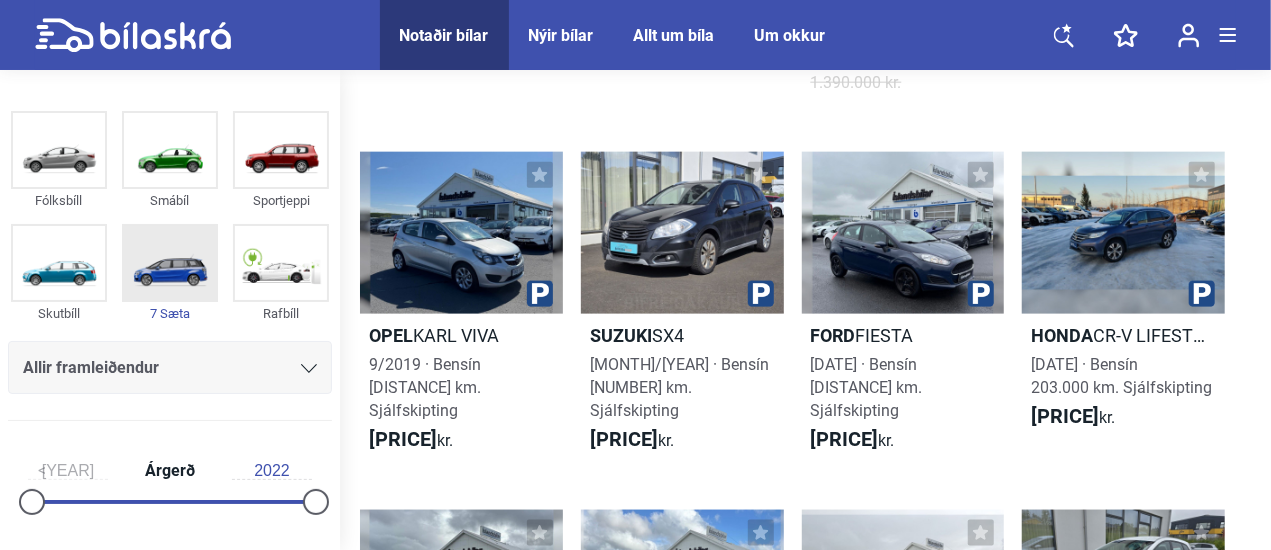 click at bounding box center (170, 263) 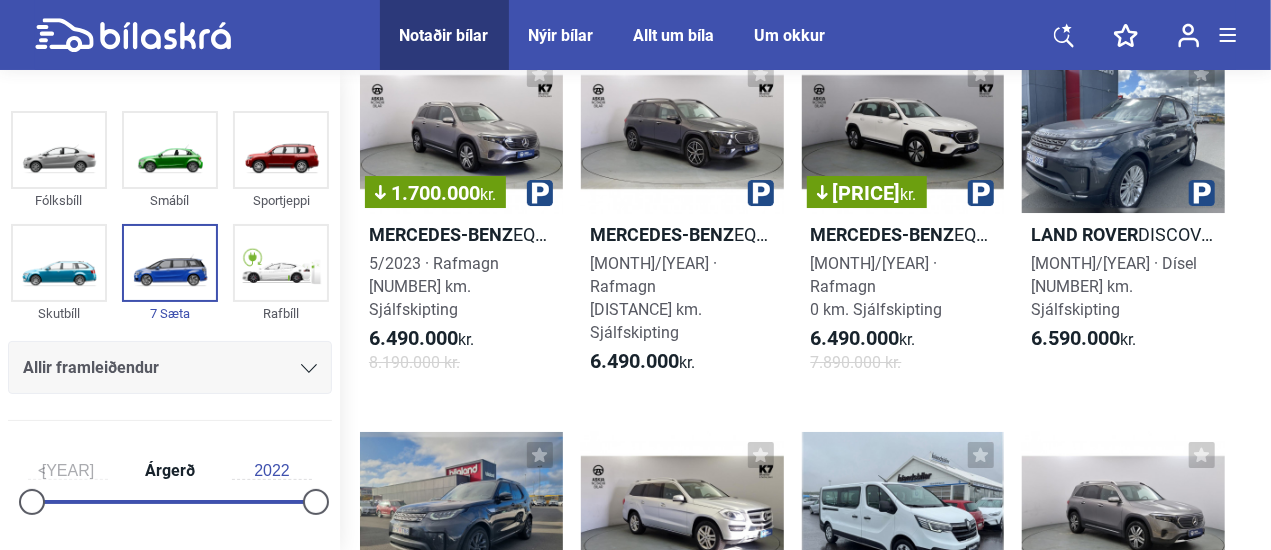 scroll, scrollTop: 3600, scrollLeft: 0, axis: vertical 